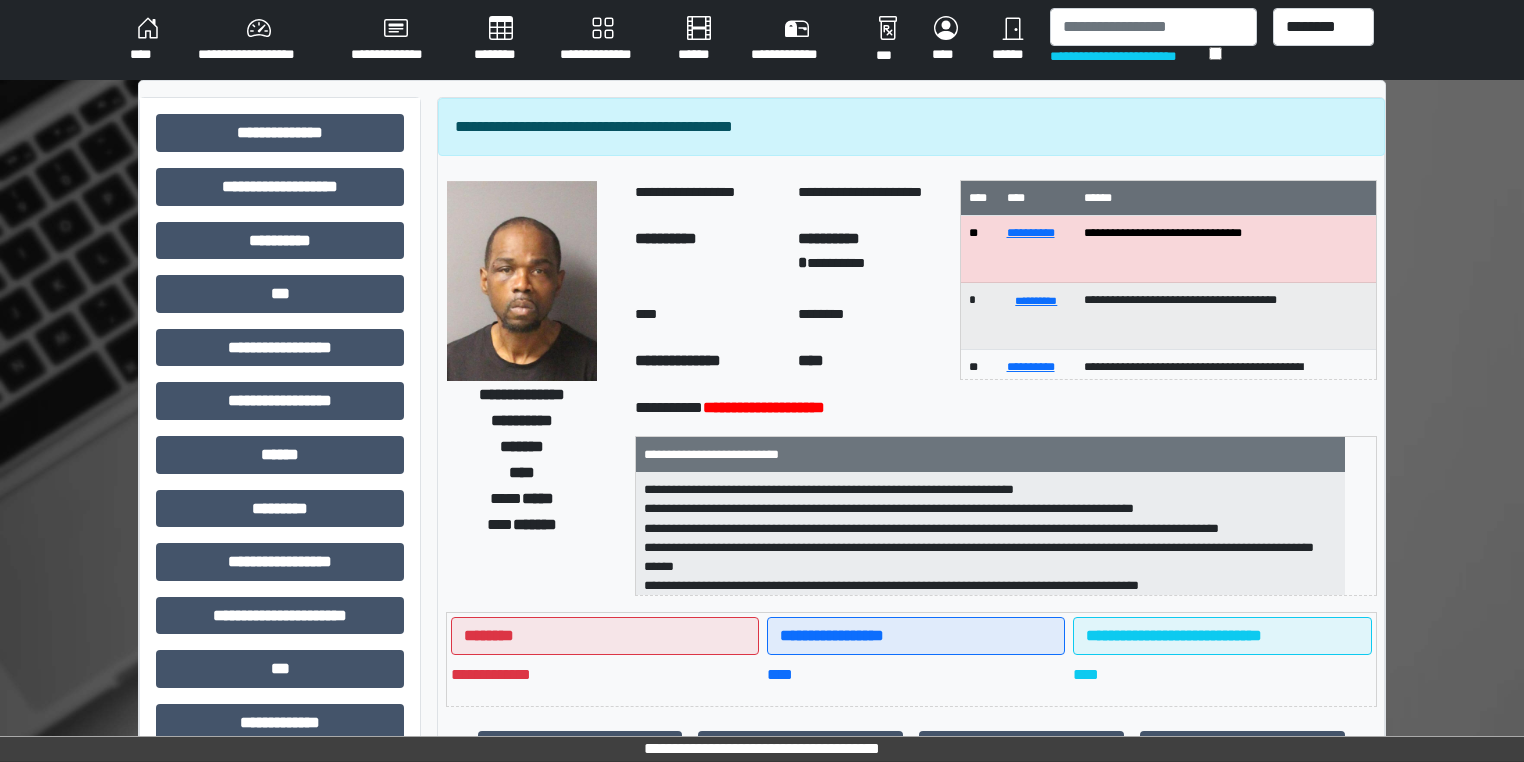 scroll, scrollTop: 0, scrollLeft: 0, axis: both 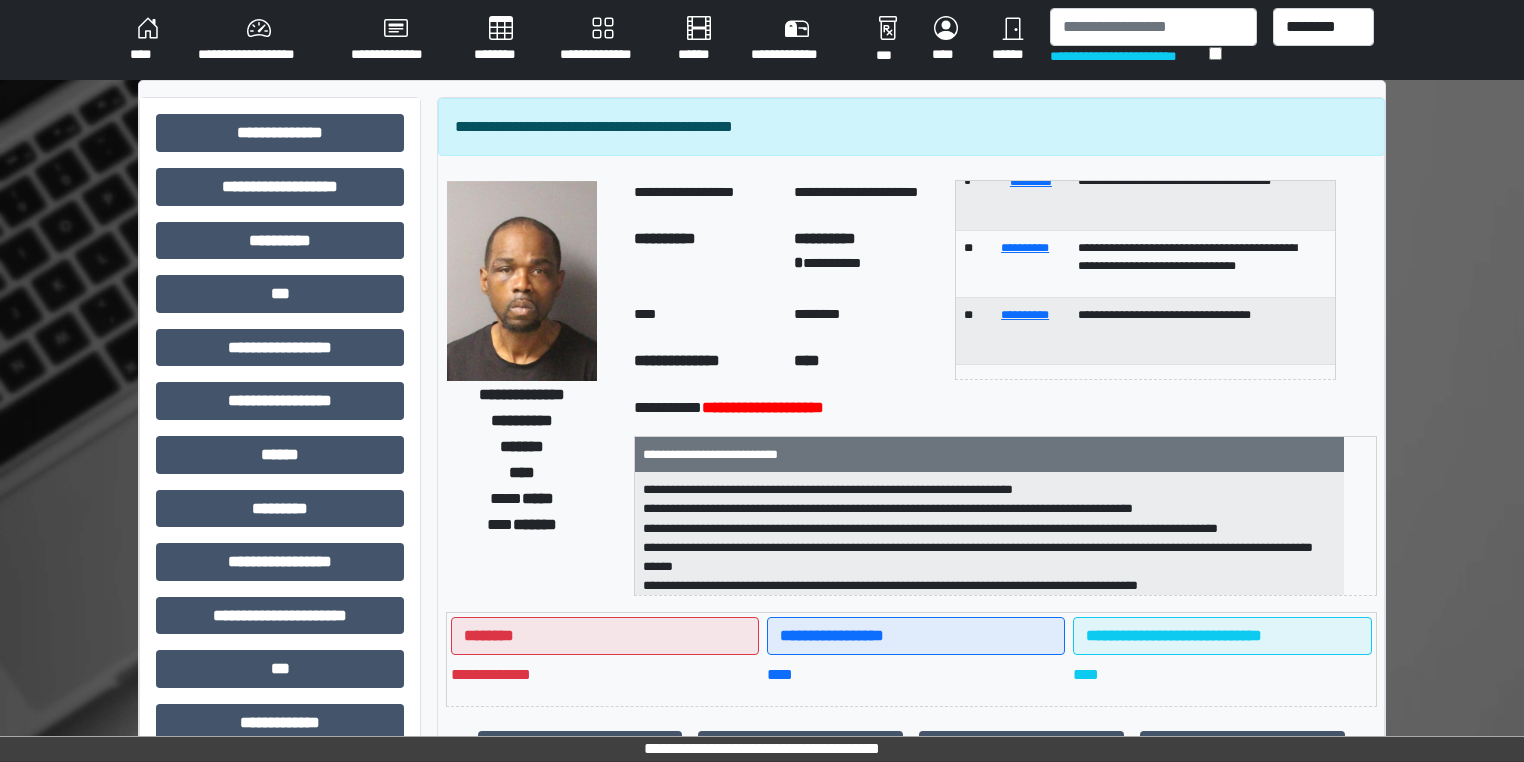 drag, startPoint x: 1379, startPoint y: 351, endPoint x: 1358, endPoint y: 351, distance: 21 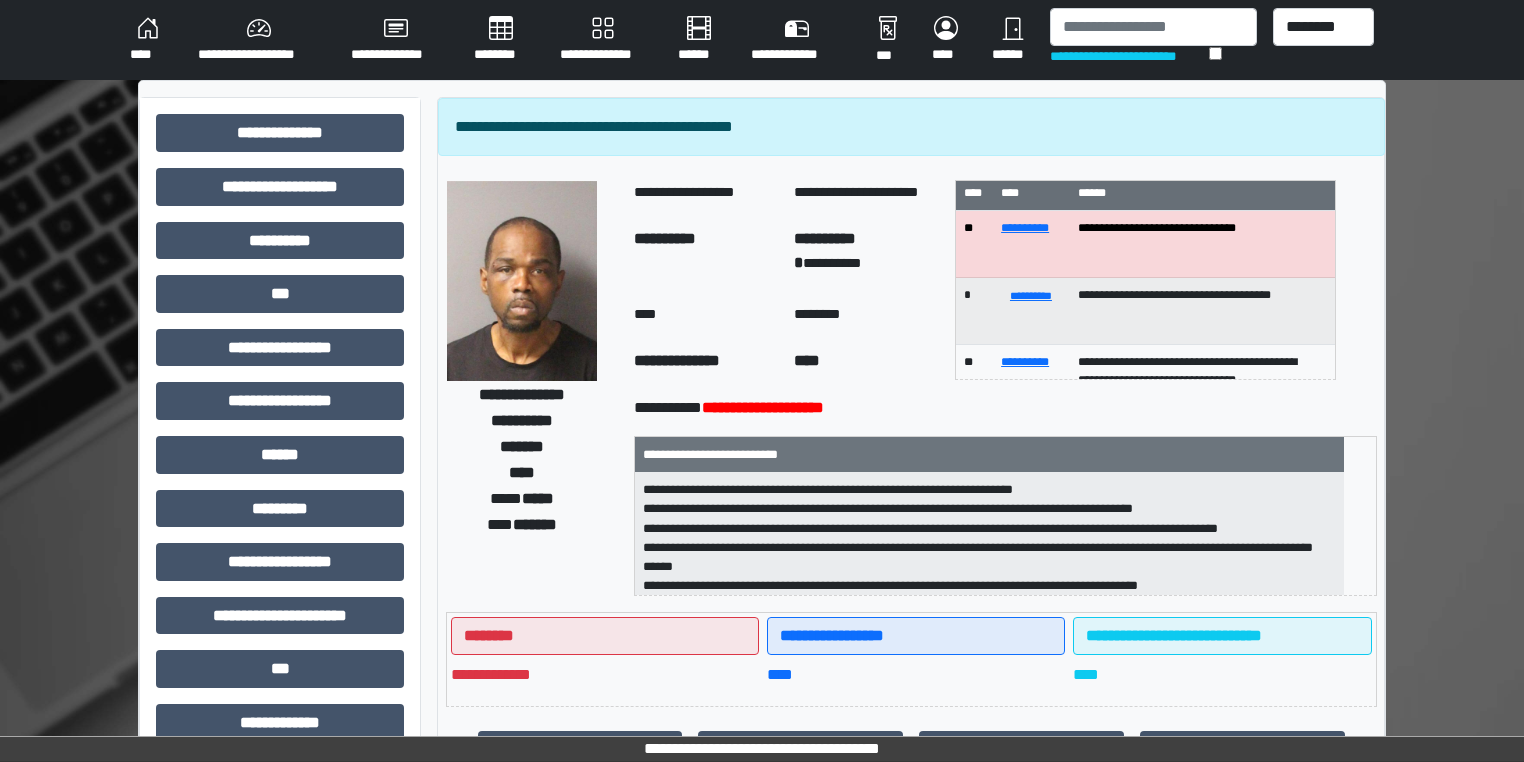 scroll, scrollTop: 0, scrollLeft: 0, axis: both 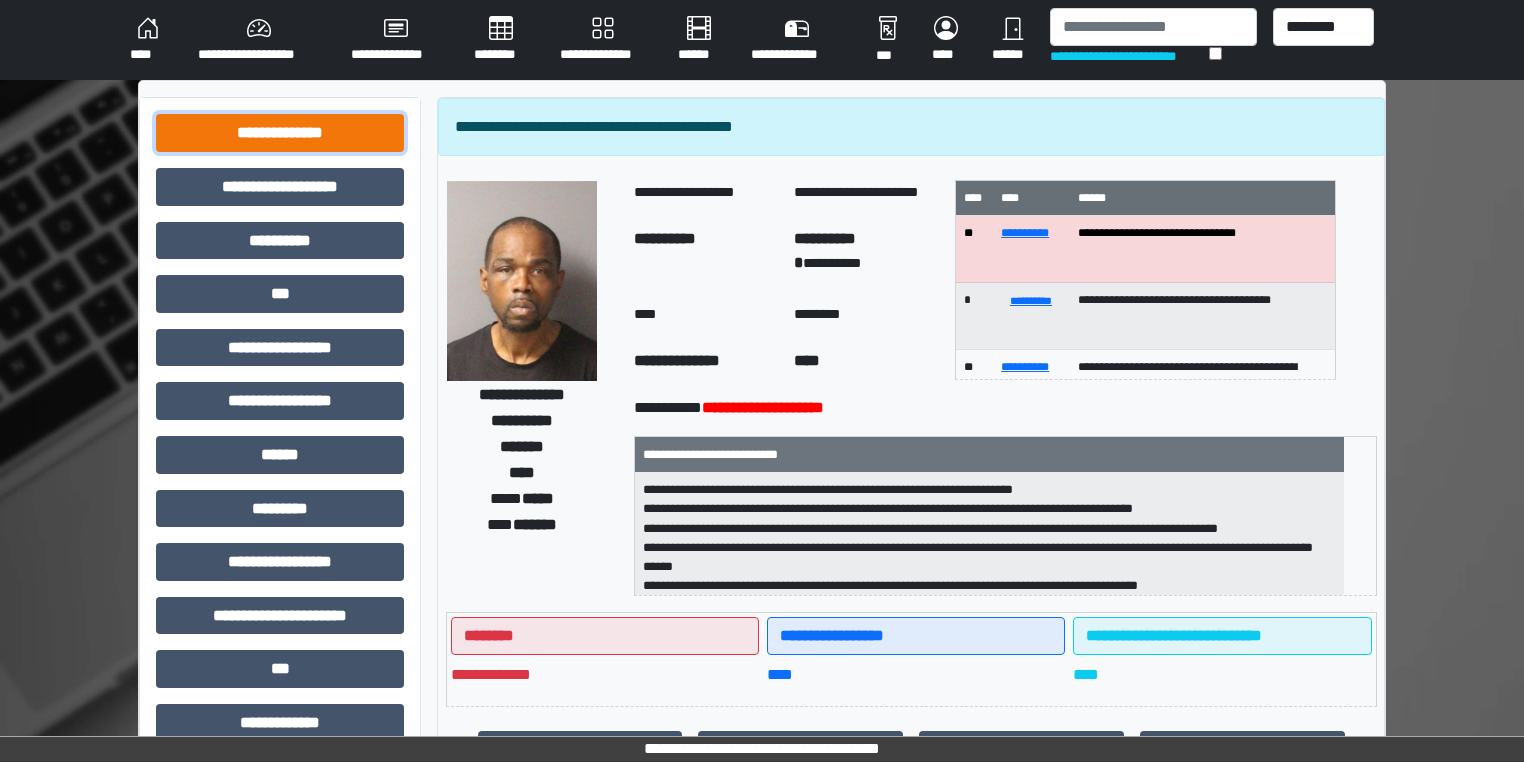 drag, startPoint x: 396, startPoint y: 137, endPoint x: 420, endPoint y: 538, distance: 401.71756 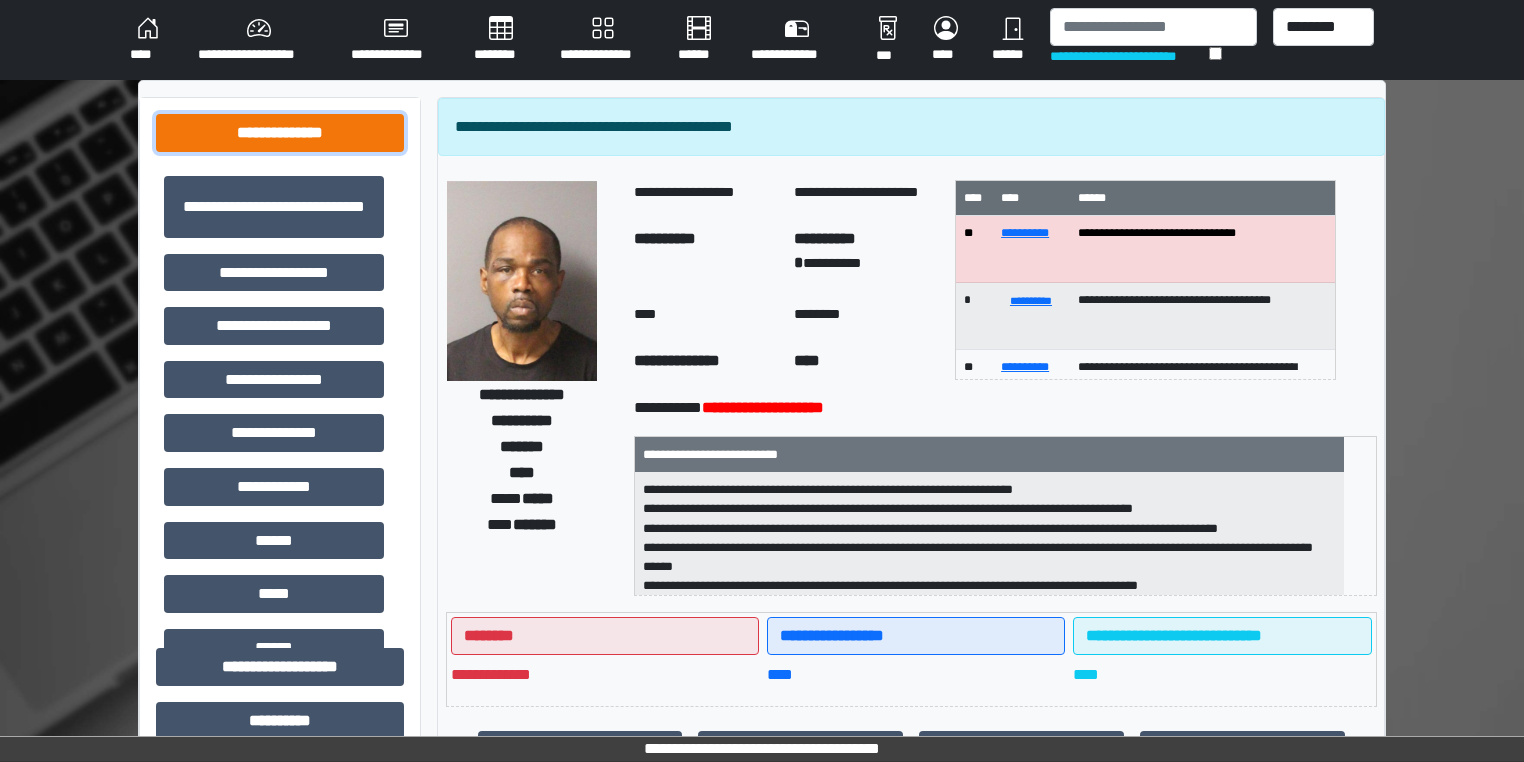 click on "**********" at bounding box center [280, 133] 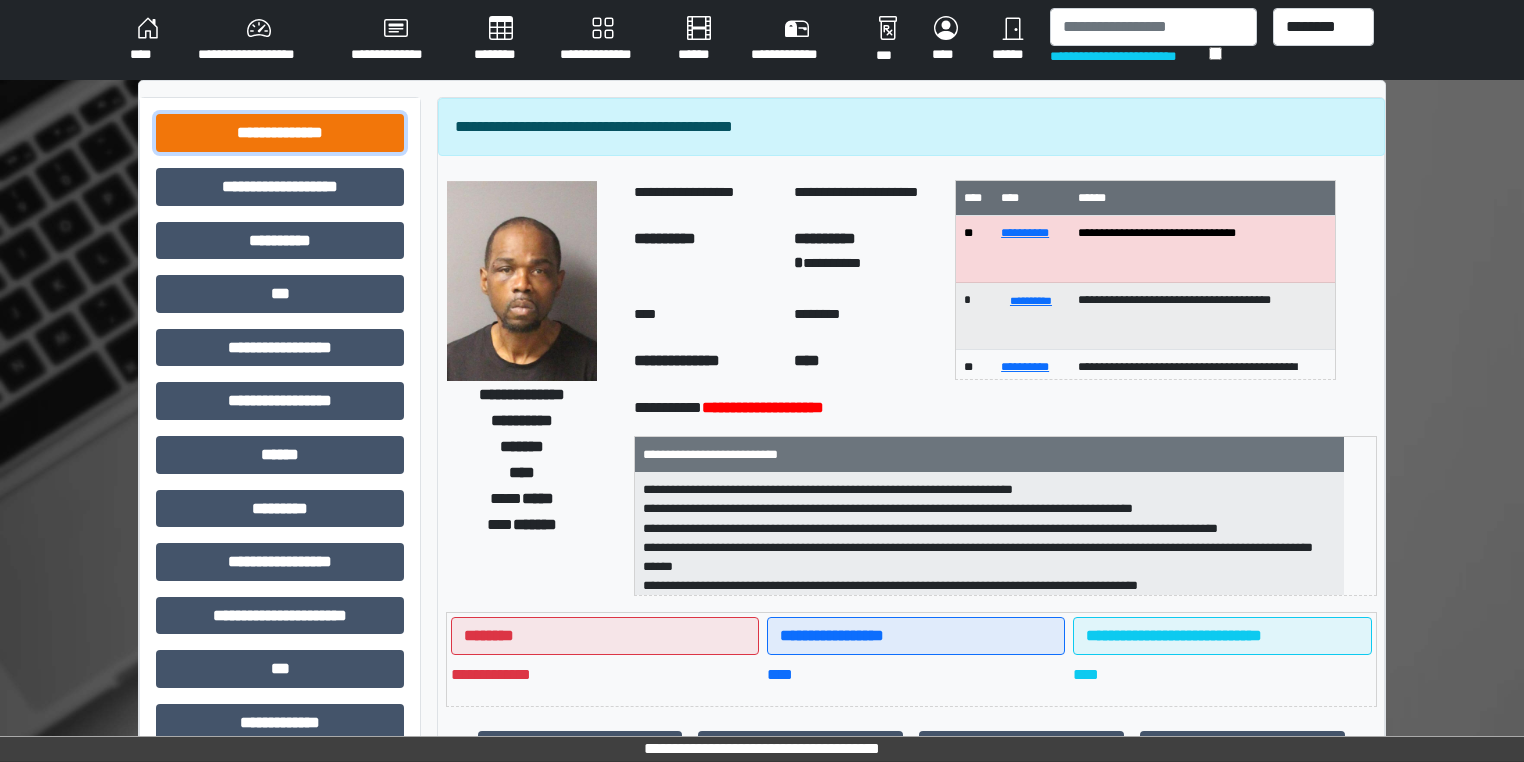 click on "**********" at bounding box center [280, 133] 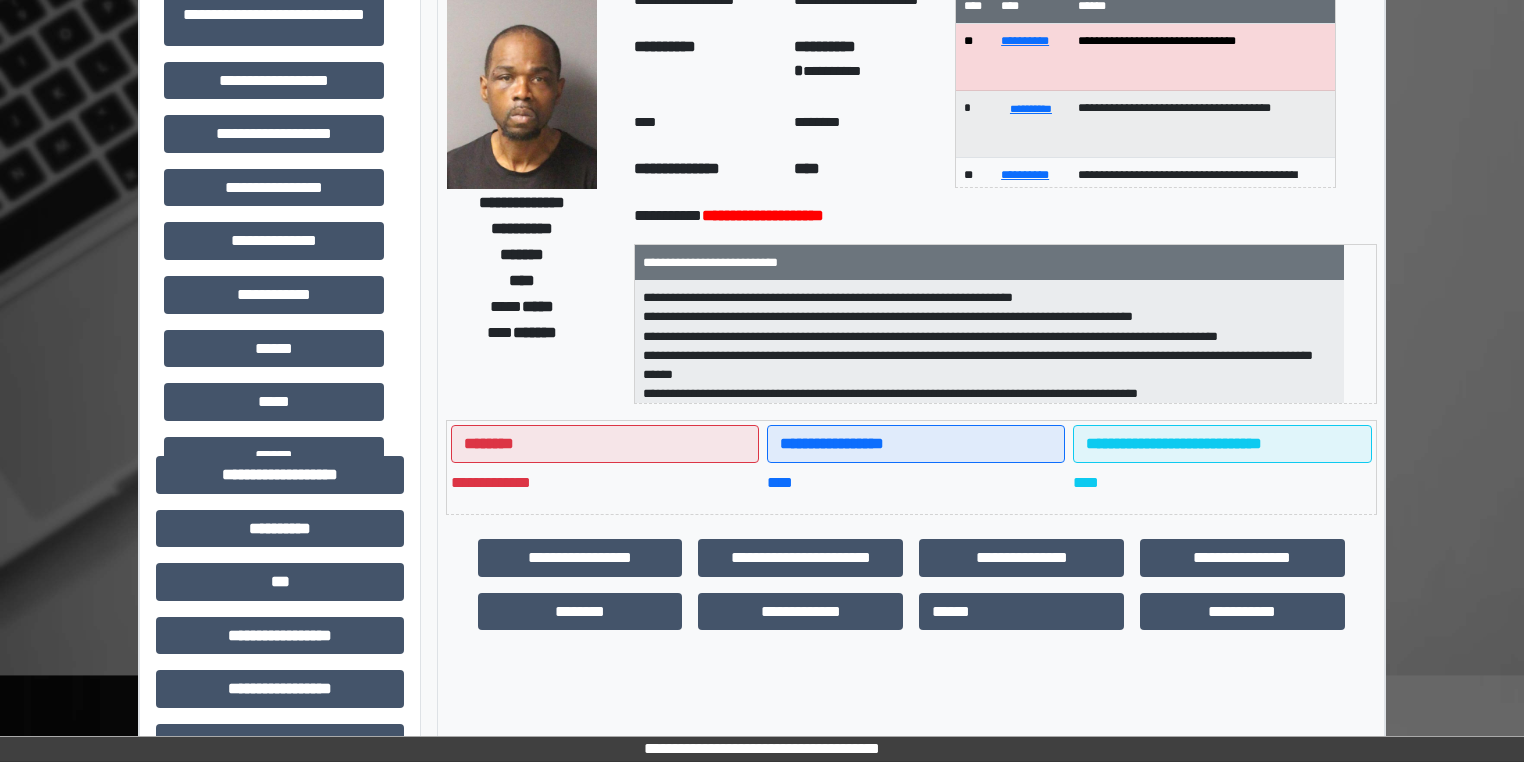 scroll, scrollTop: 174, scrollLeft: 0, axis: vertical 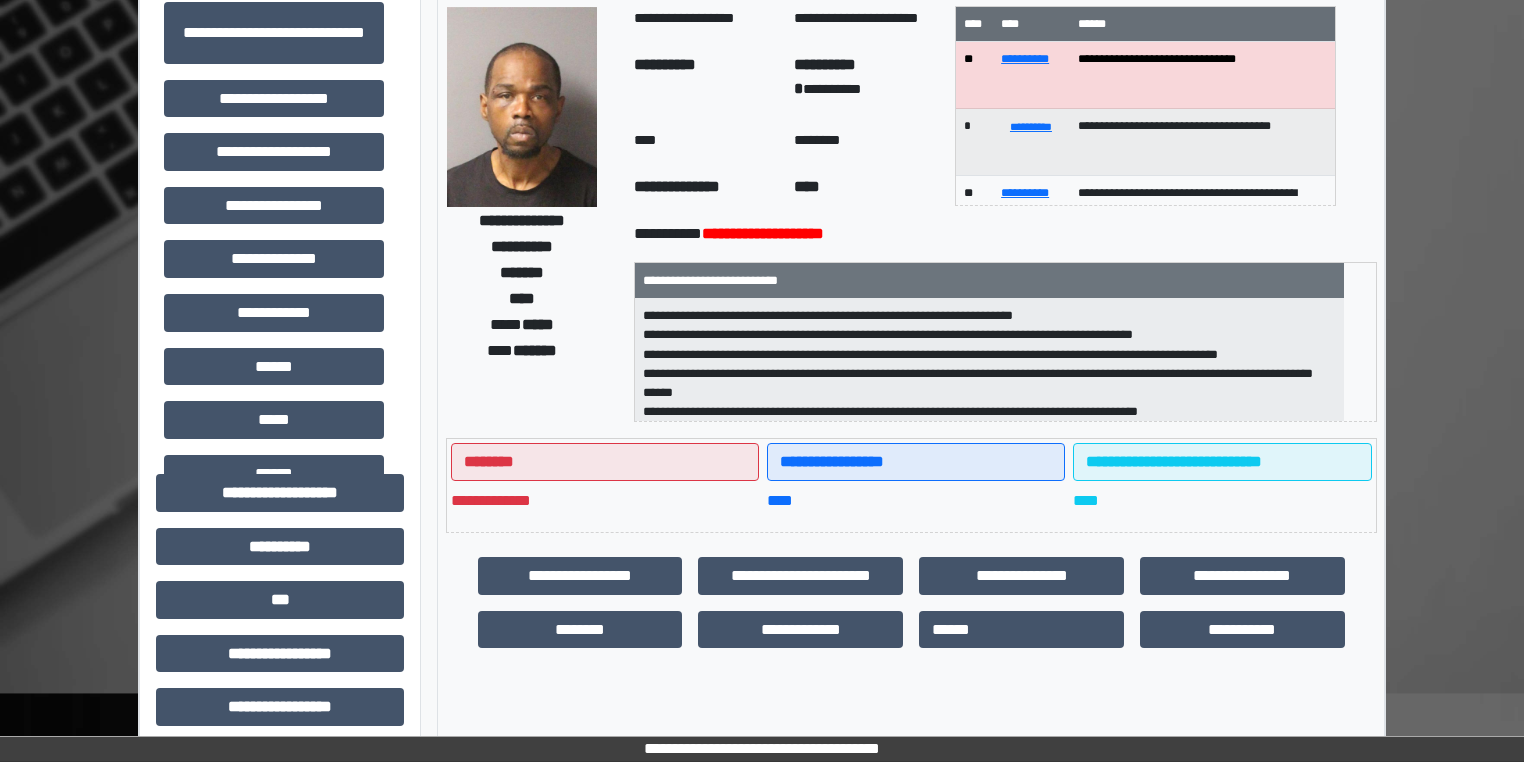 click on "**********" at bounding box center (989, 280) 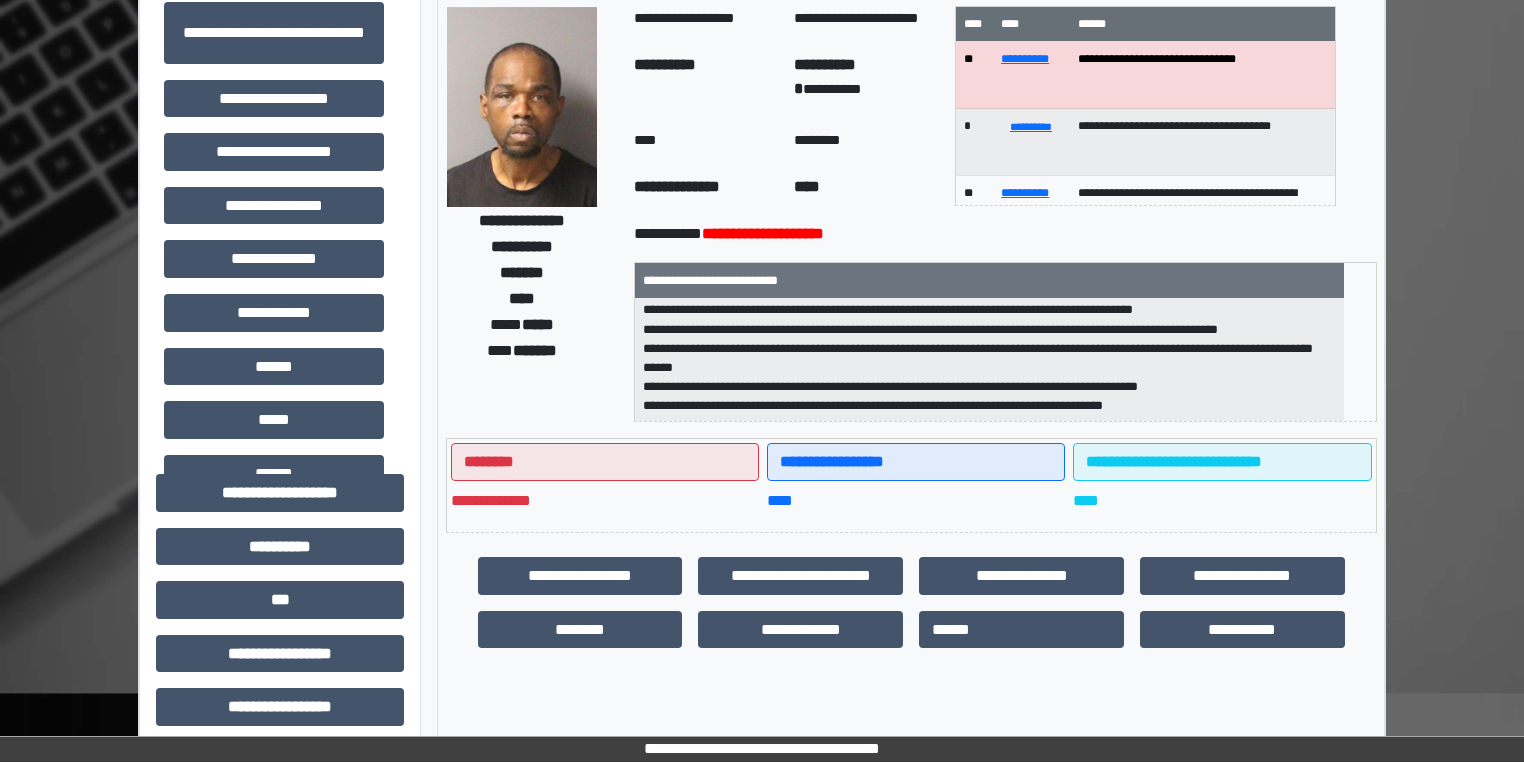 scroll, scrollTop: 0, scrollLeft: 0, axis: both 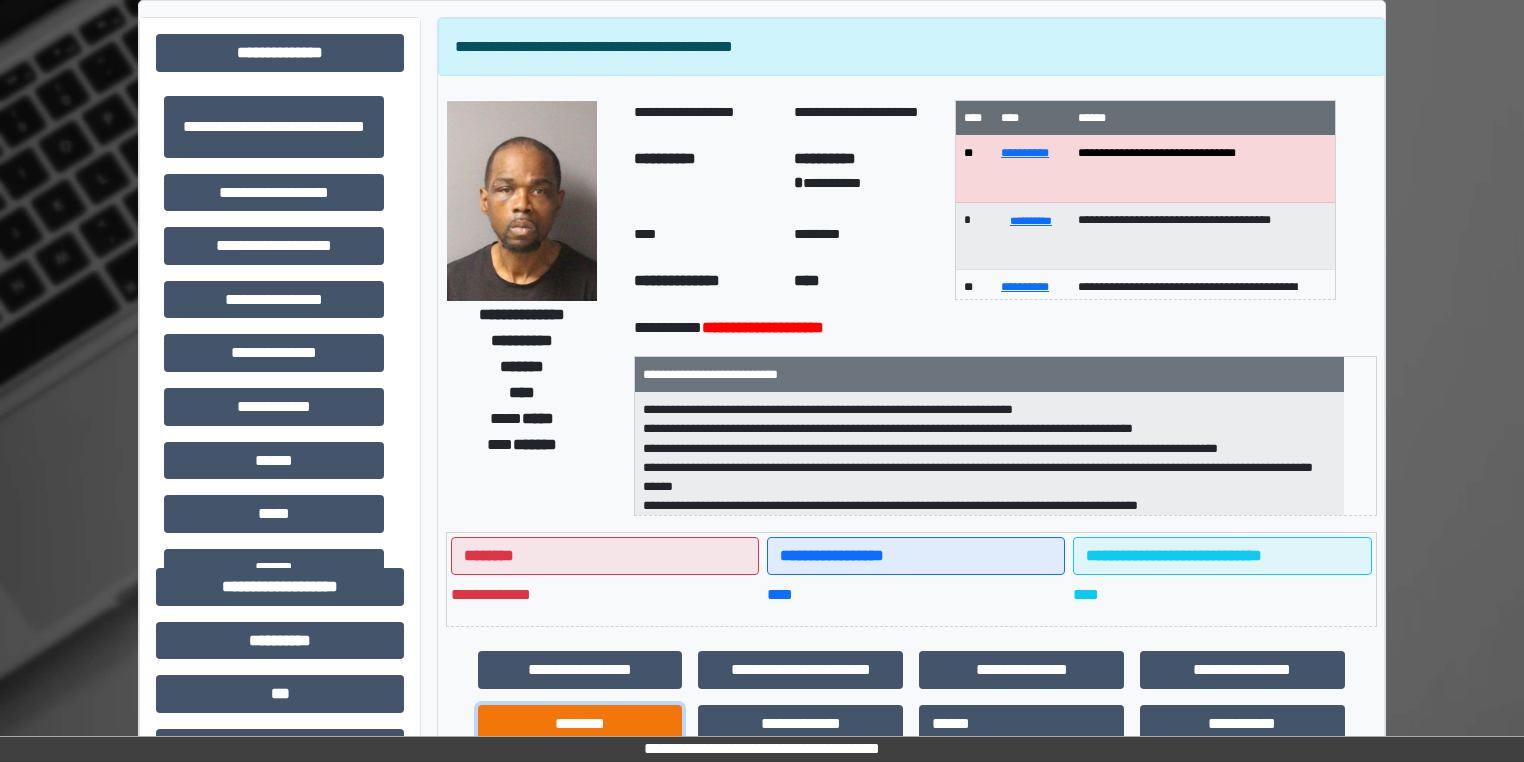 drag, startPoint x: 588, startPoint y: 716, endPoint x: 635, endPoint y: 694, distance: 51.894123 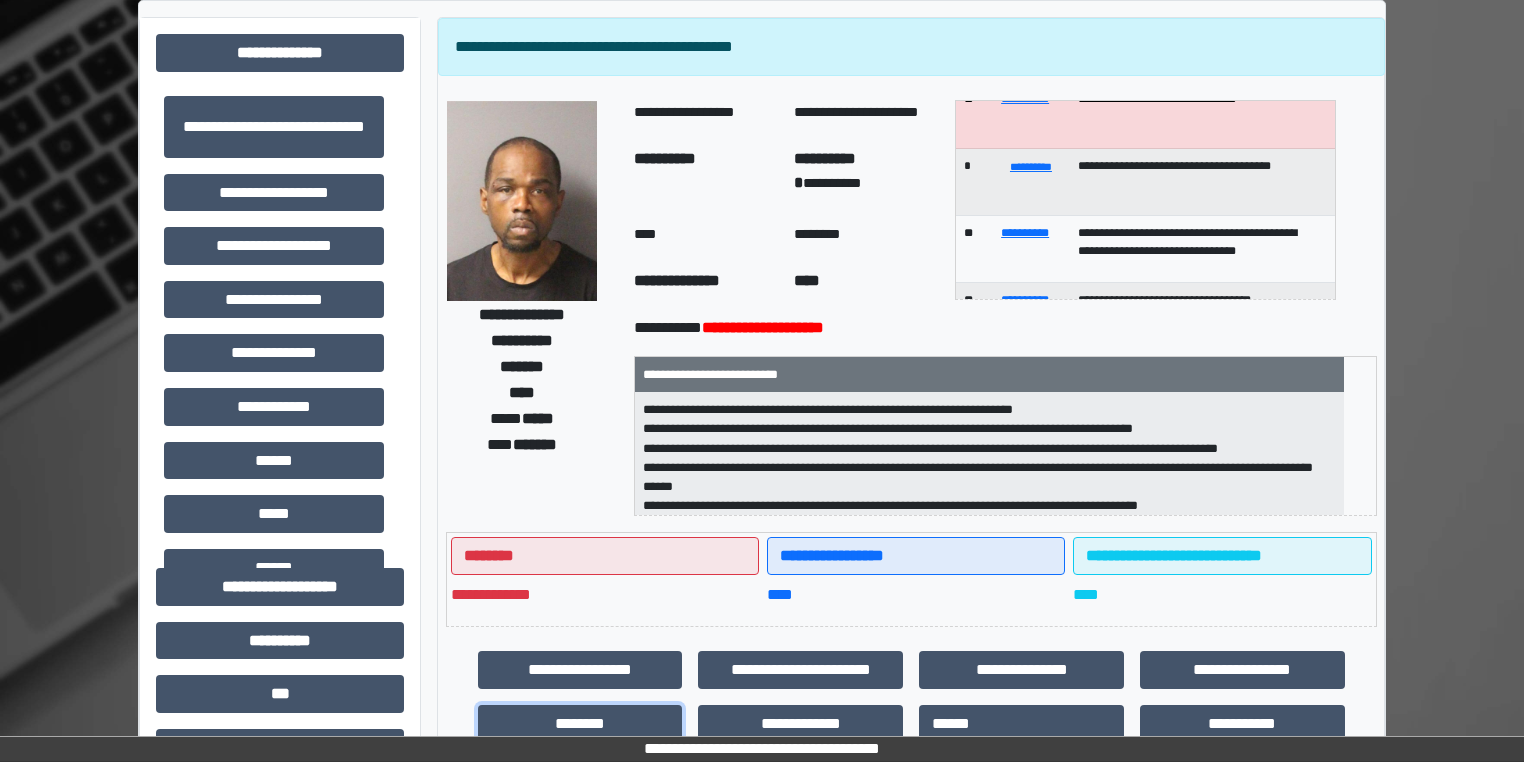 scroll, scrollTop: 119, scrollLeft: 0, axis: vertical 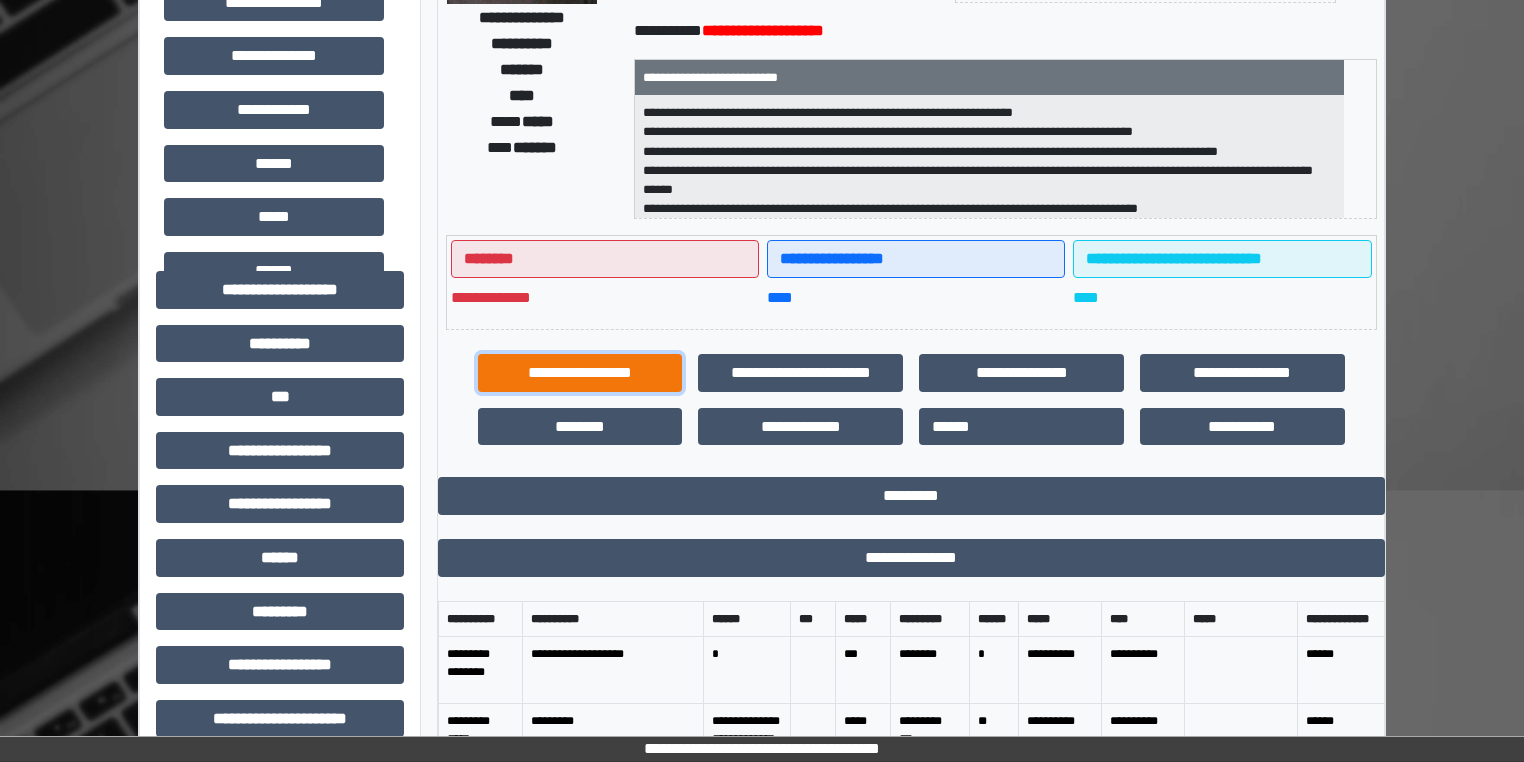 drag, startPoint x: 539, startPoint y: 371, endPoint x: 535, endPoint y: 760, distance: 389.02057 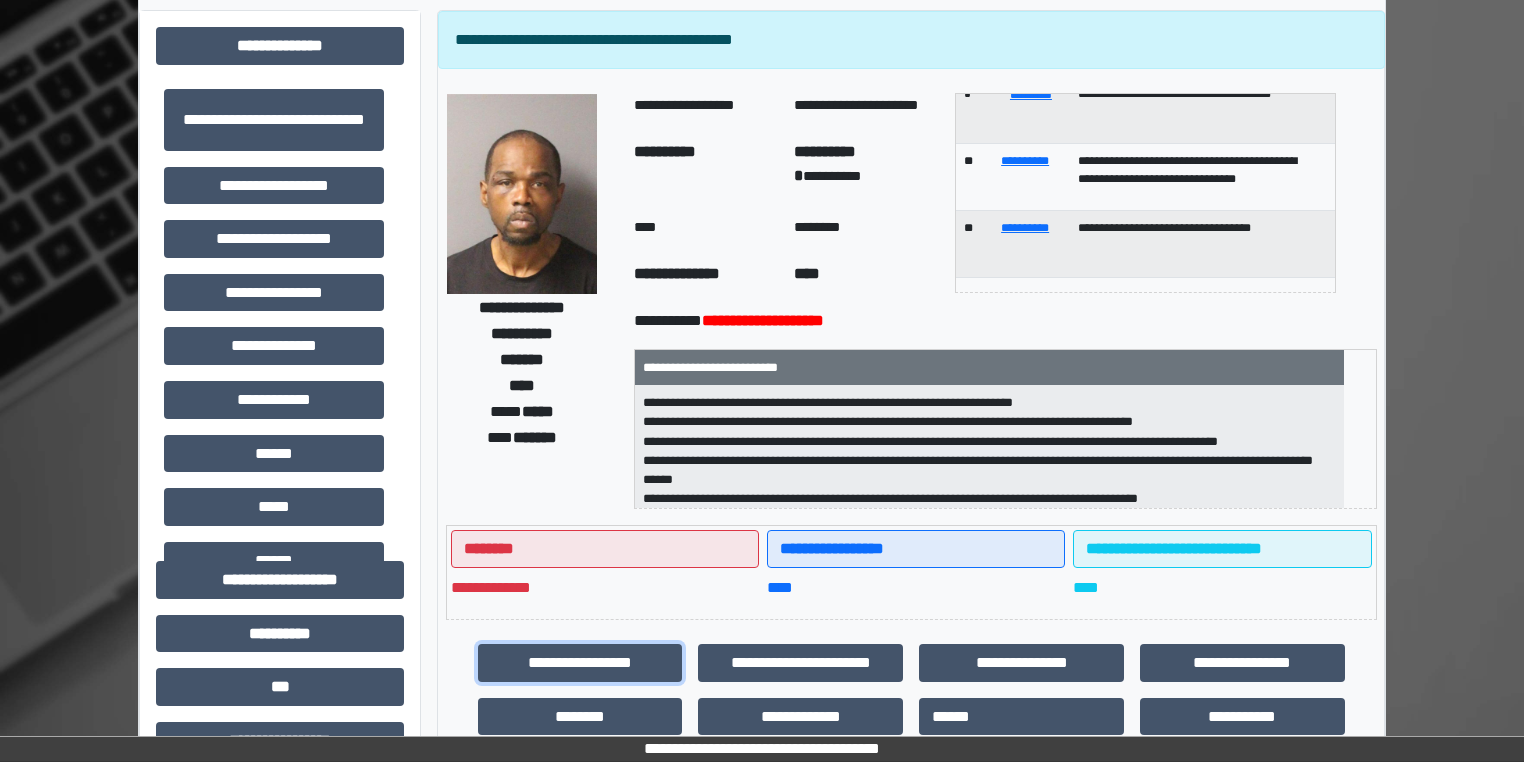 scroll, scrollTop: 0, scrollLeft: 0, axis: both 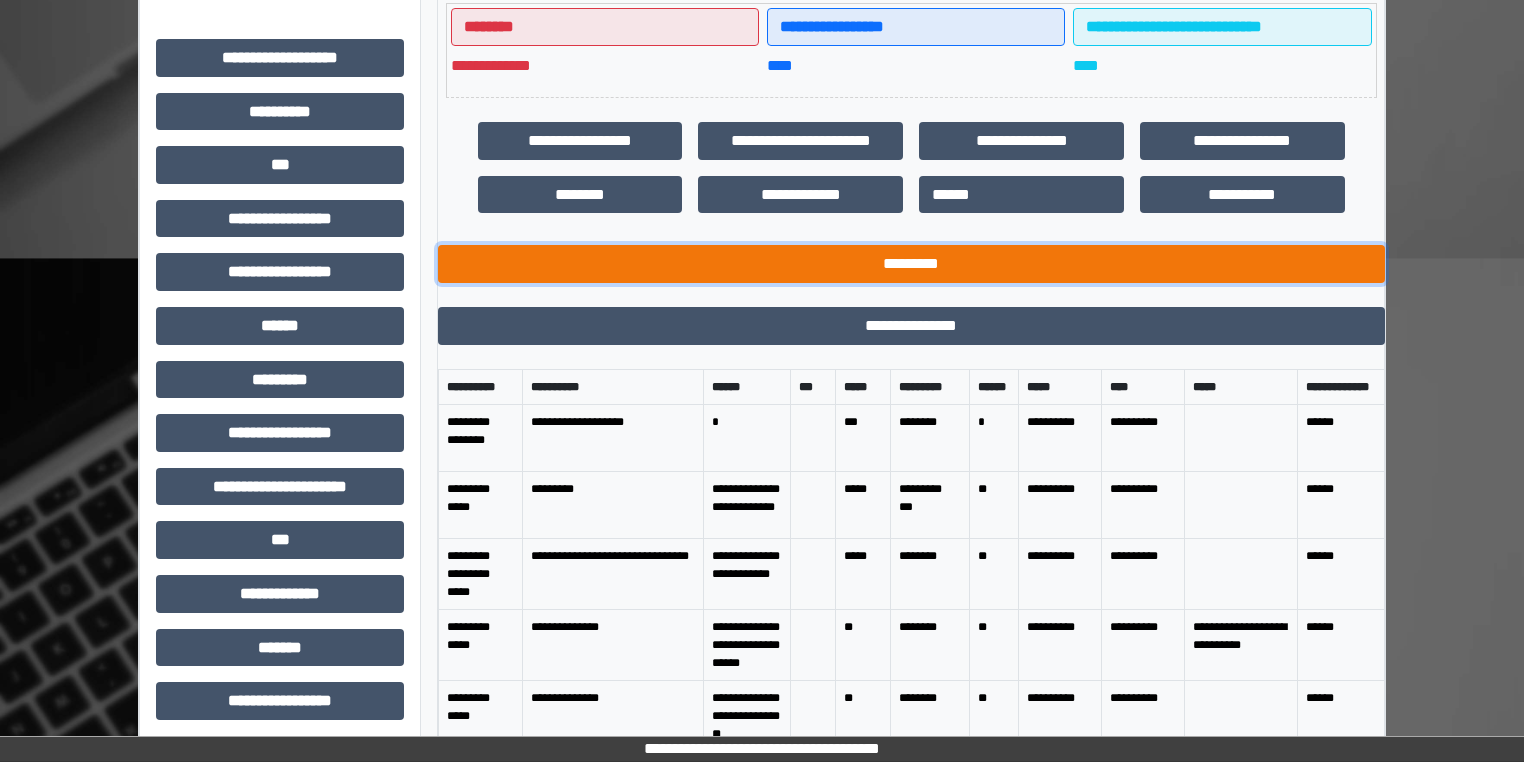 click on "*********" at bounding box center [911, 264] 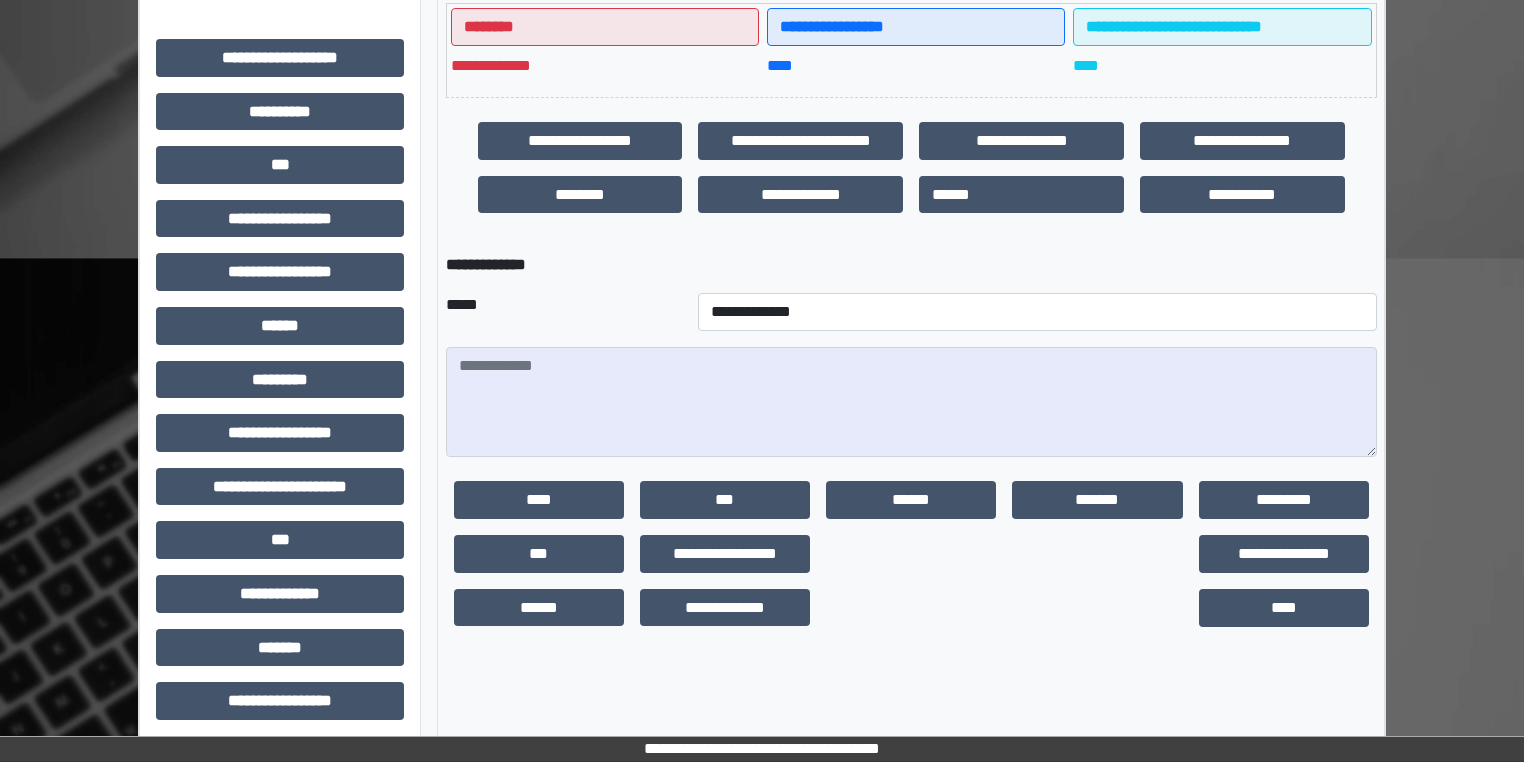drag, startPoint x: 1447, startPoint y: 662, endPoint x: 1601, endPoint y: 791, distance: 200.89052 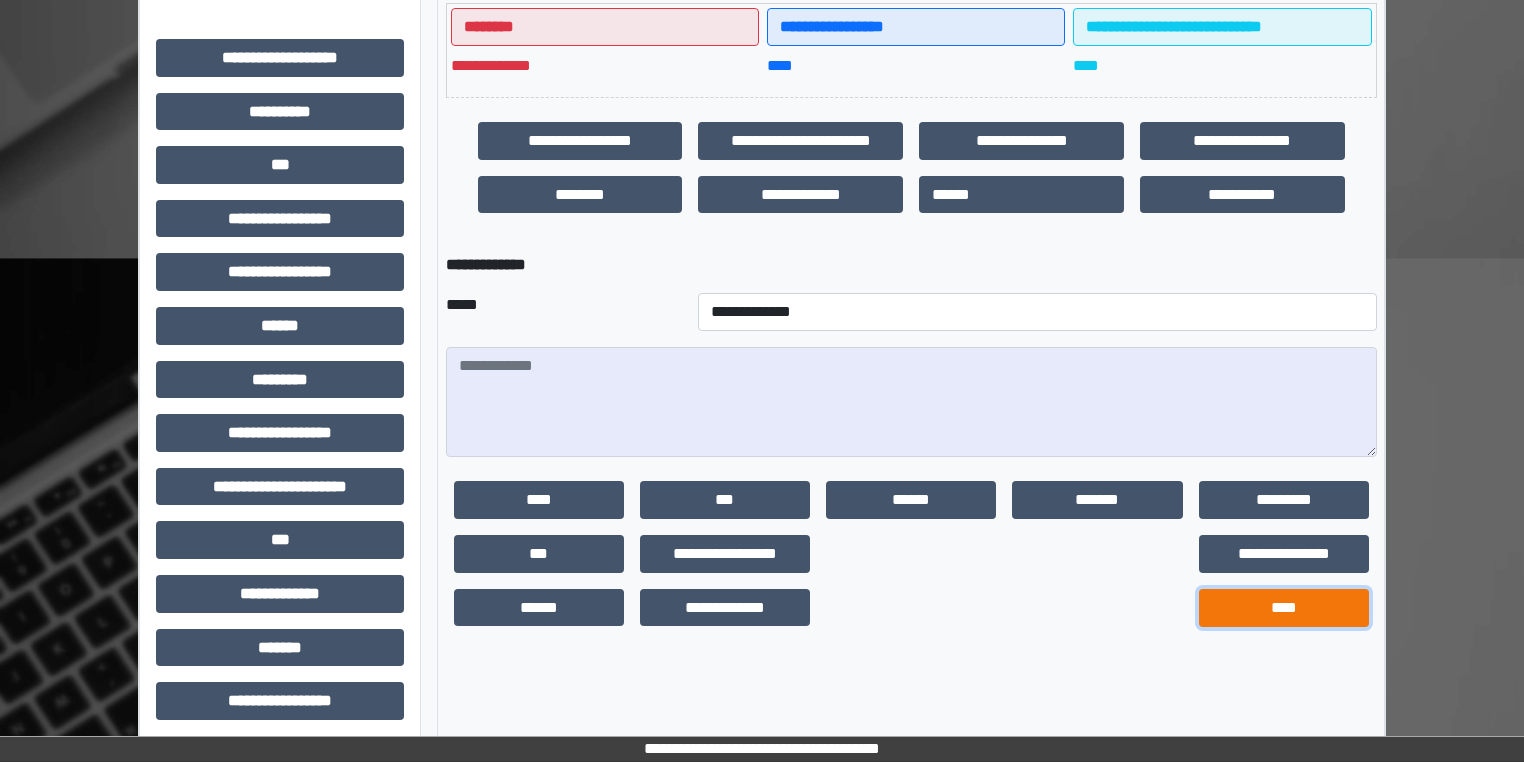click on "****" at bounding box center (1284, 608) 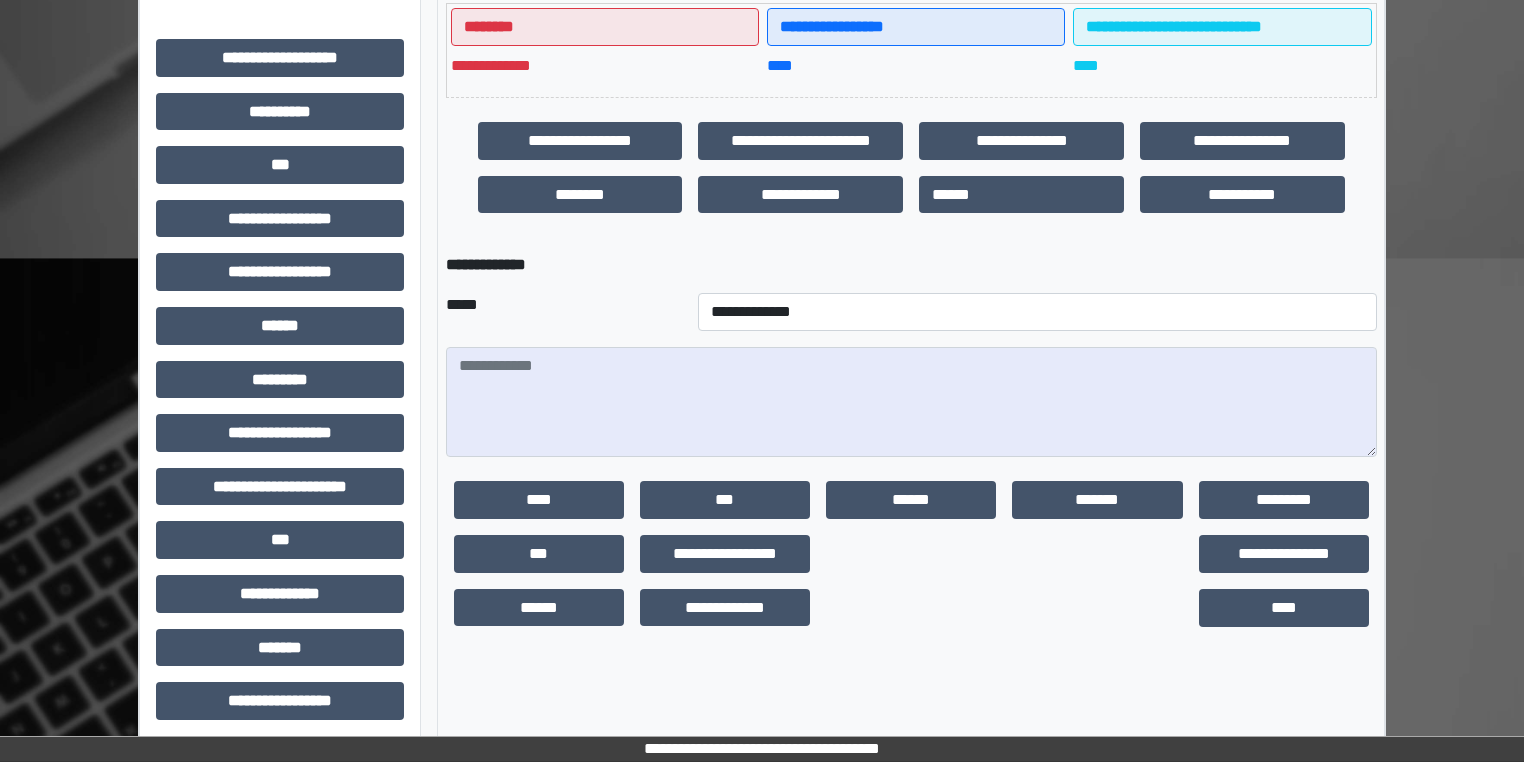 click on "**********" at bounding box center [762, 254] 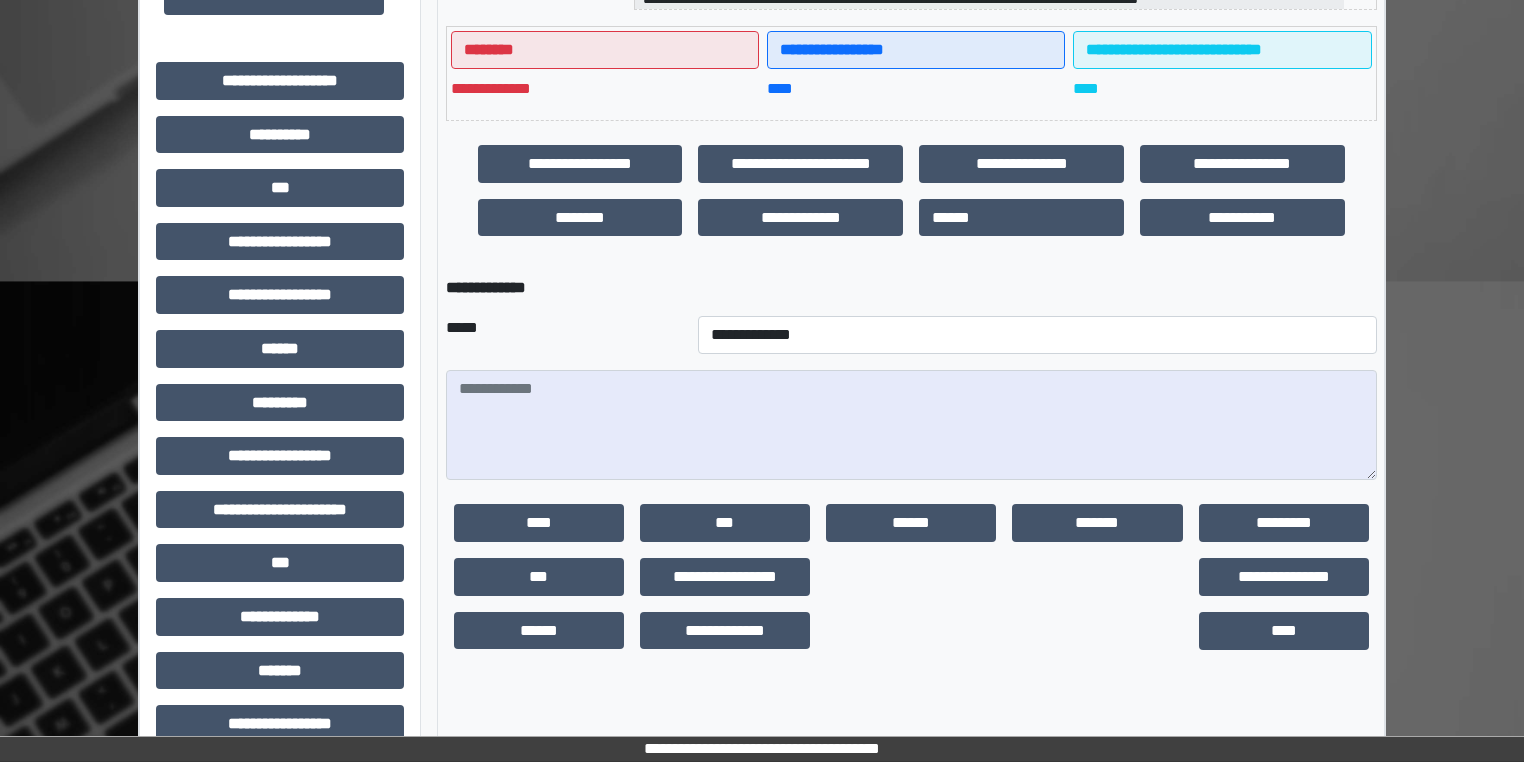 scroll, scrollTop: 602, scrollLeft: 0, axis: vertical 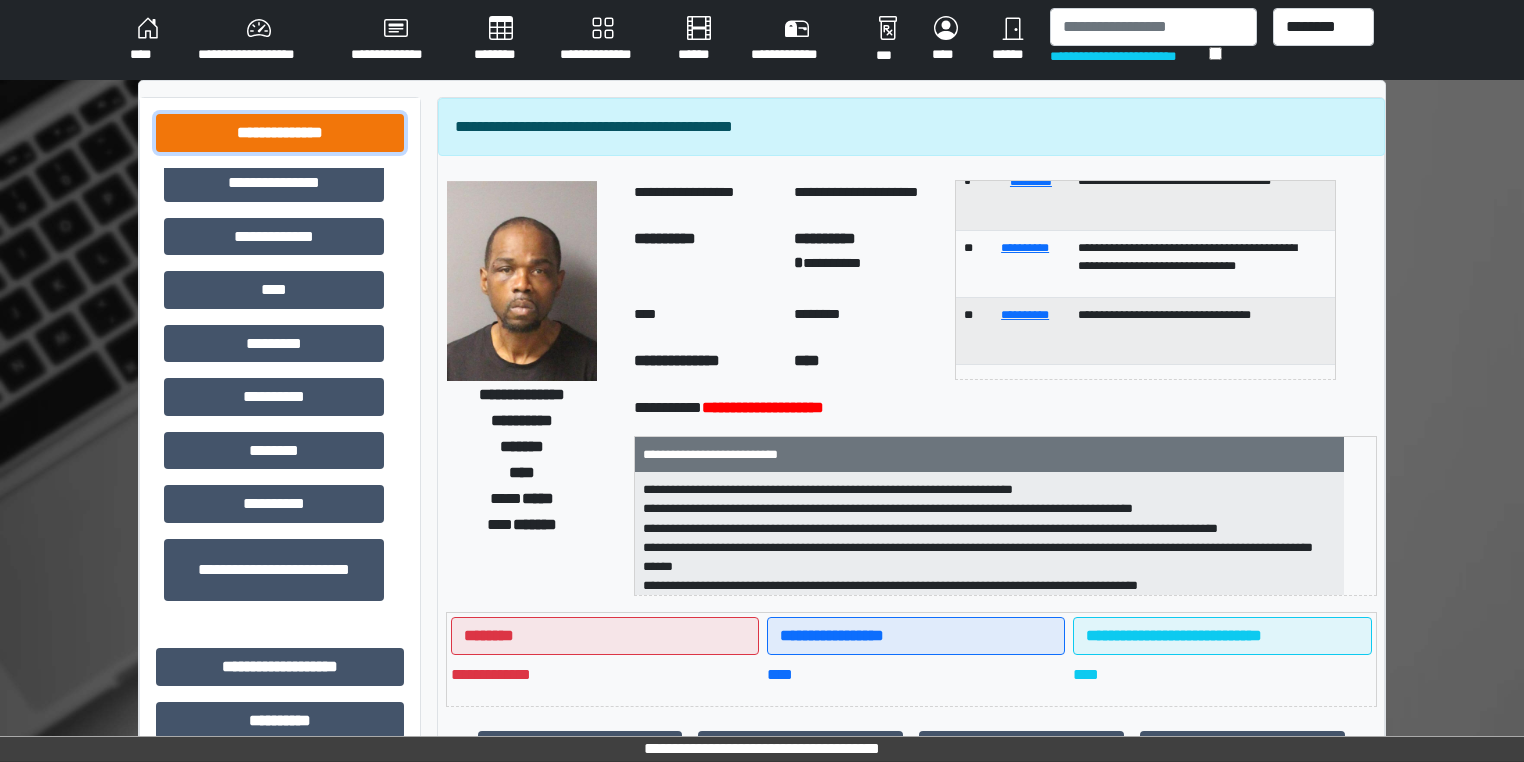 click on "**********" at bounding box center (280, 133) 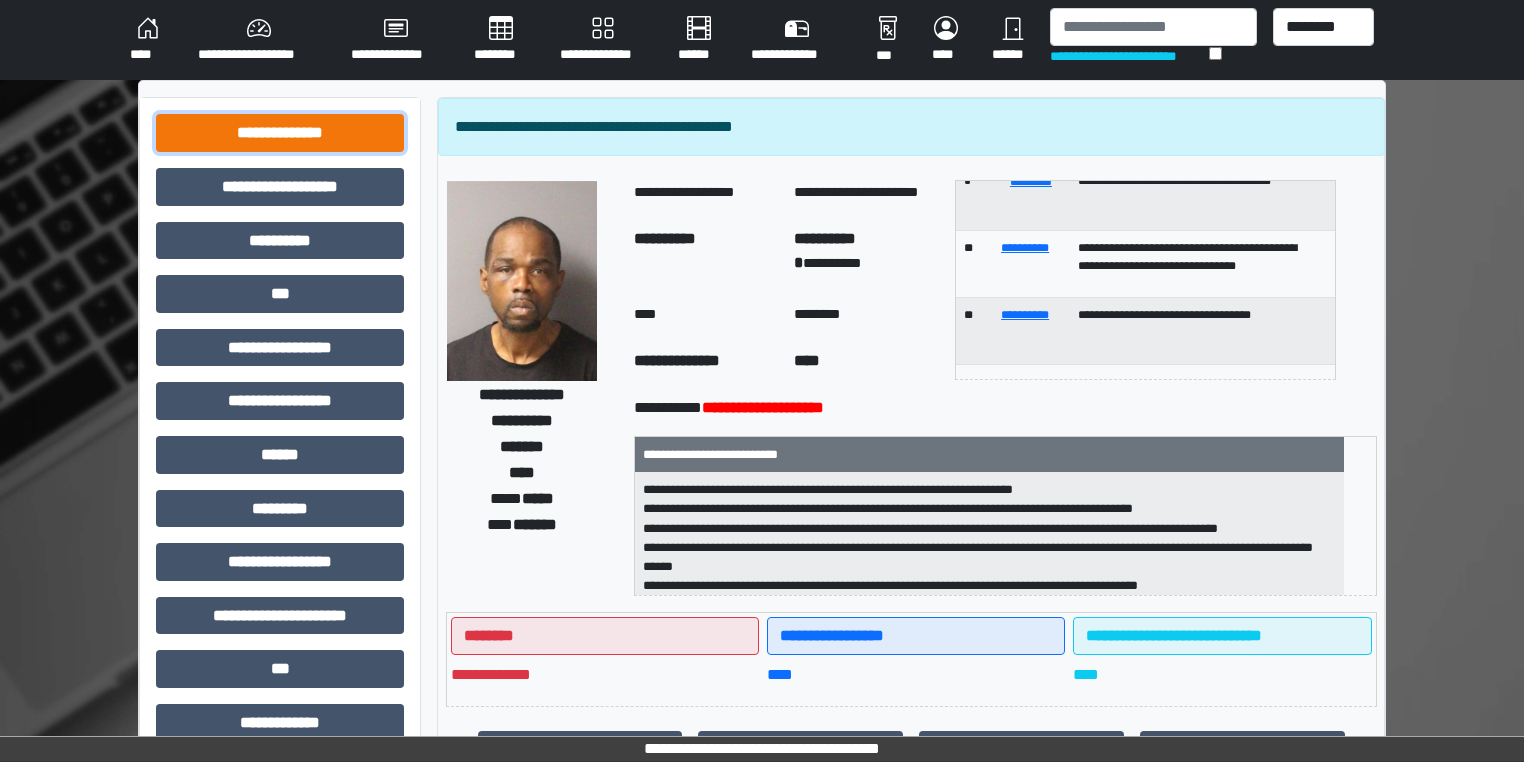 click on "**********" at bounding box center [280, 133] 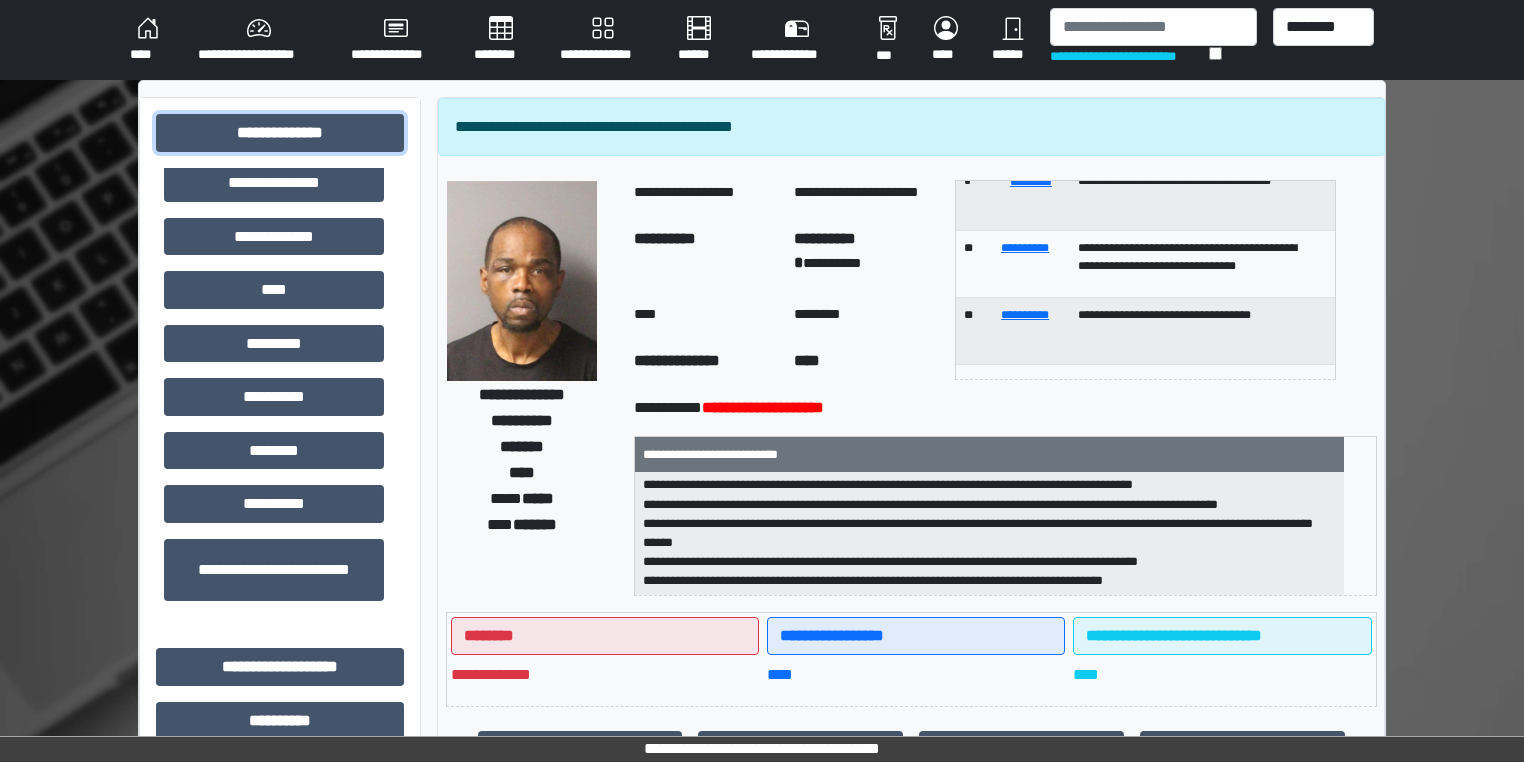 scroll, scrollTop: 44, scrollLeft: 0, axis: vertical 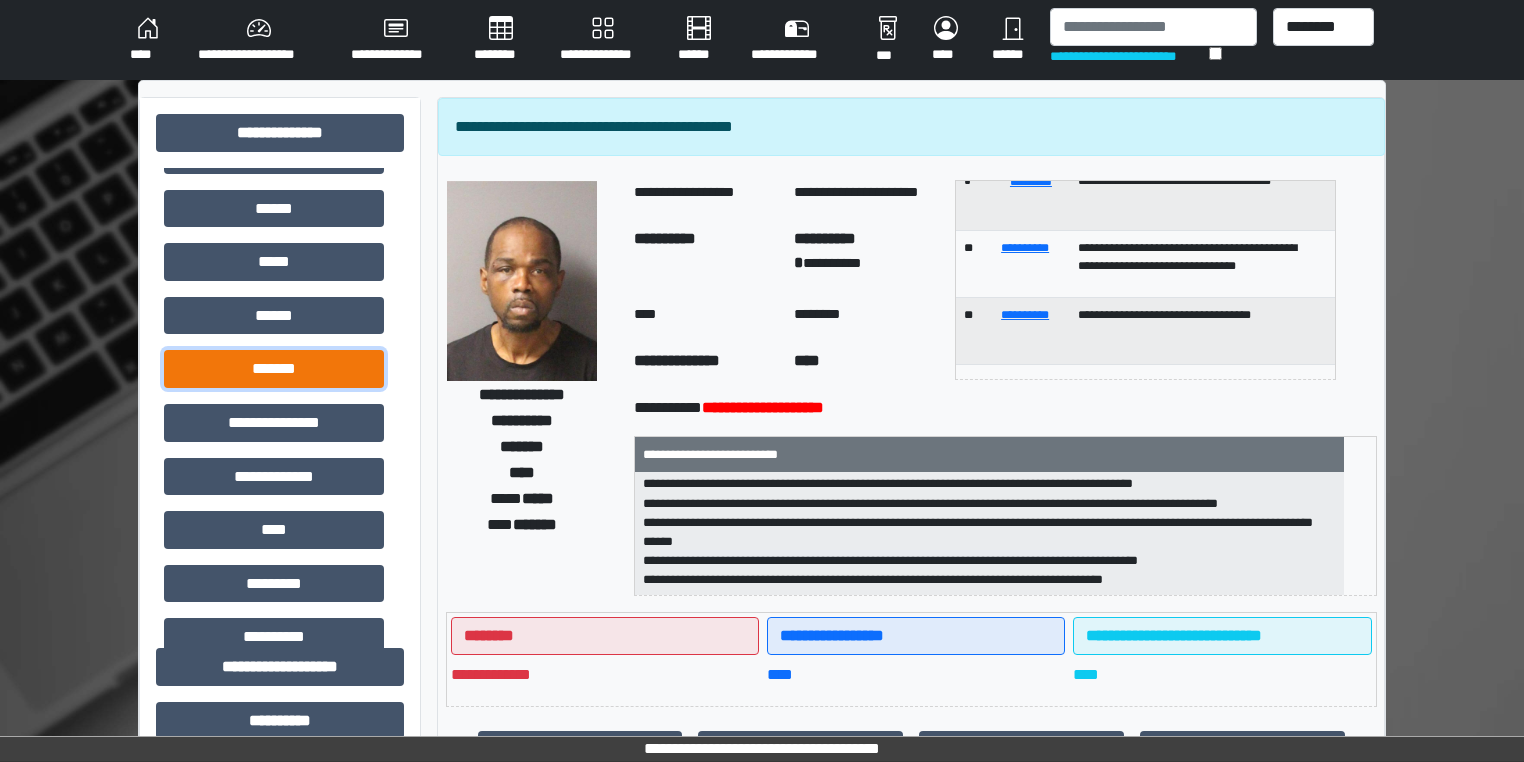 click on "*******" at bounding box center [274, 369] 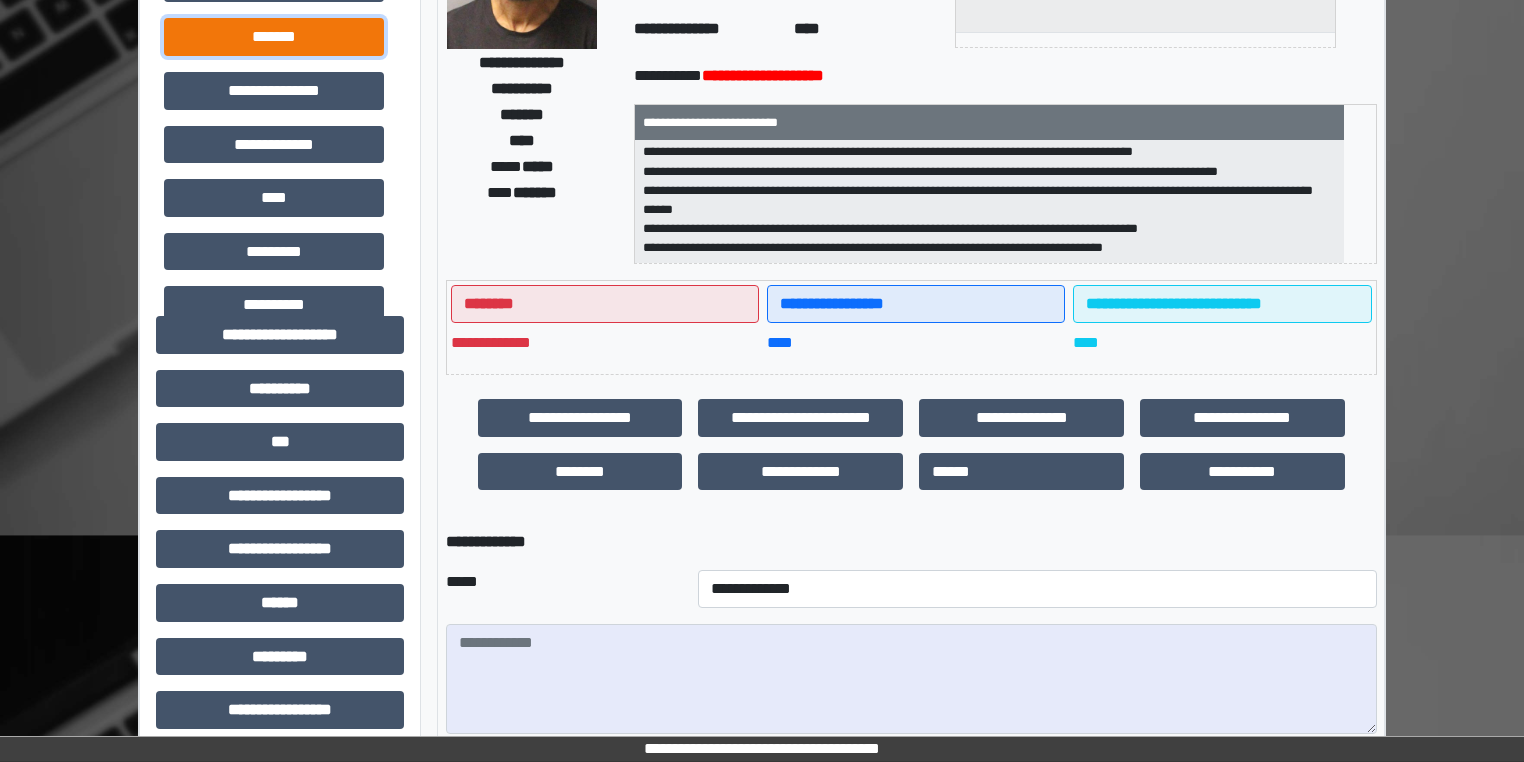 scroll, scrollTop: 324, scrollLeft: 0, axis: vertical 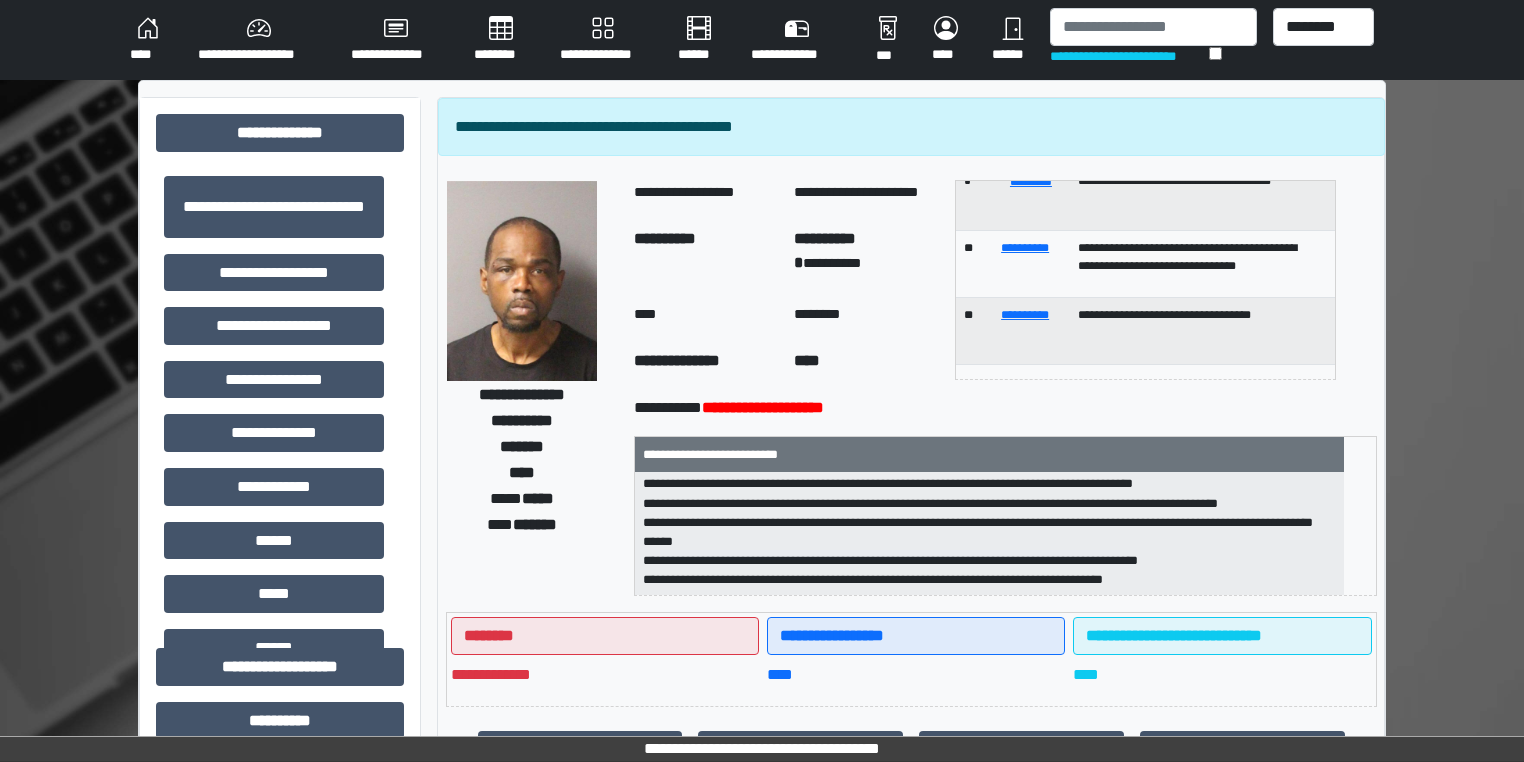 click on "****" at bounding box center [148, 40] 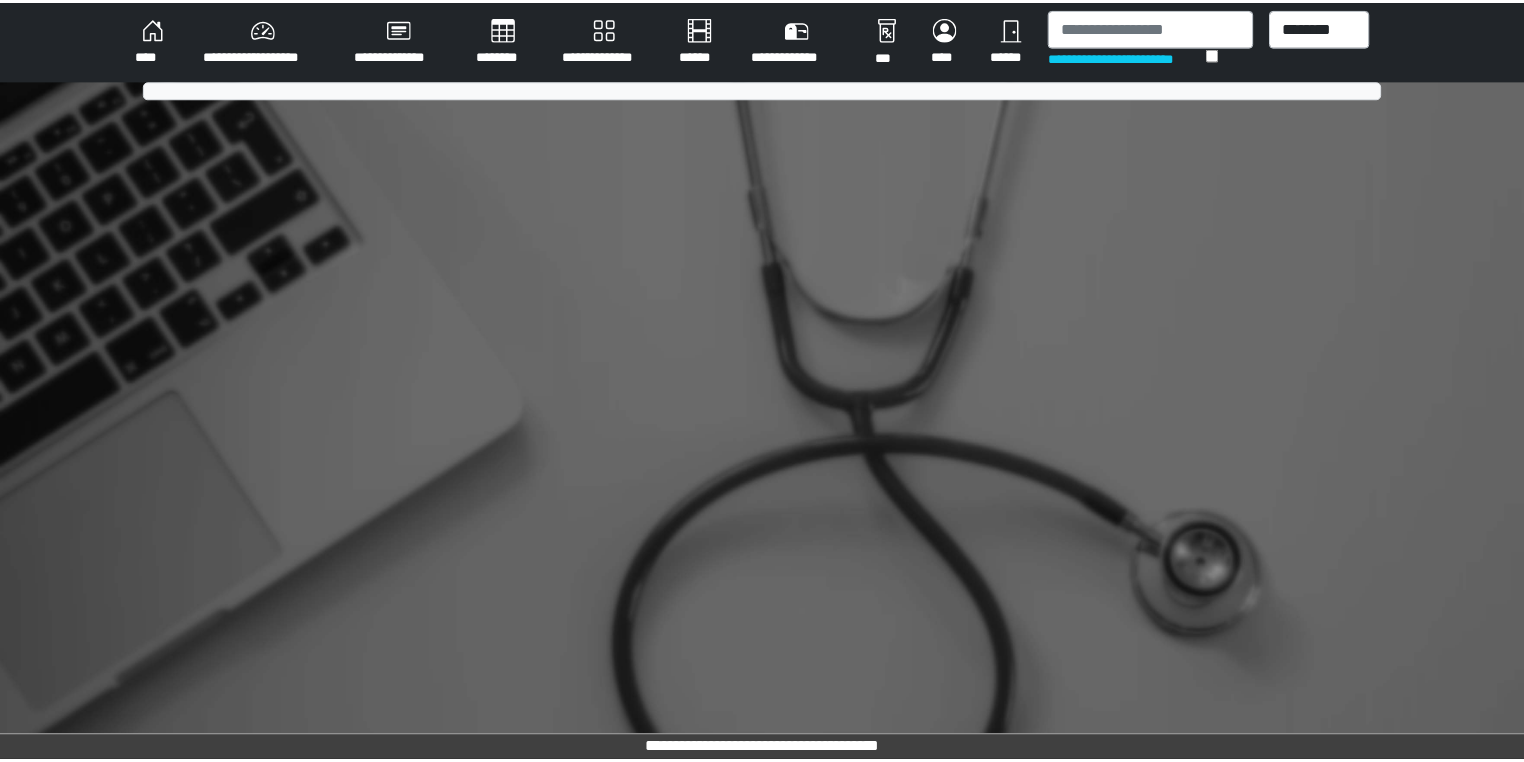scroll, scrollTop: 0, scrollLeft: 0, axis: both 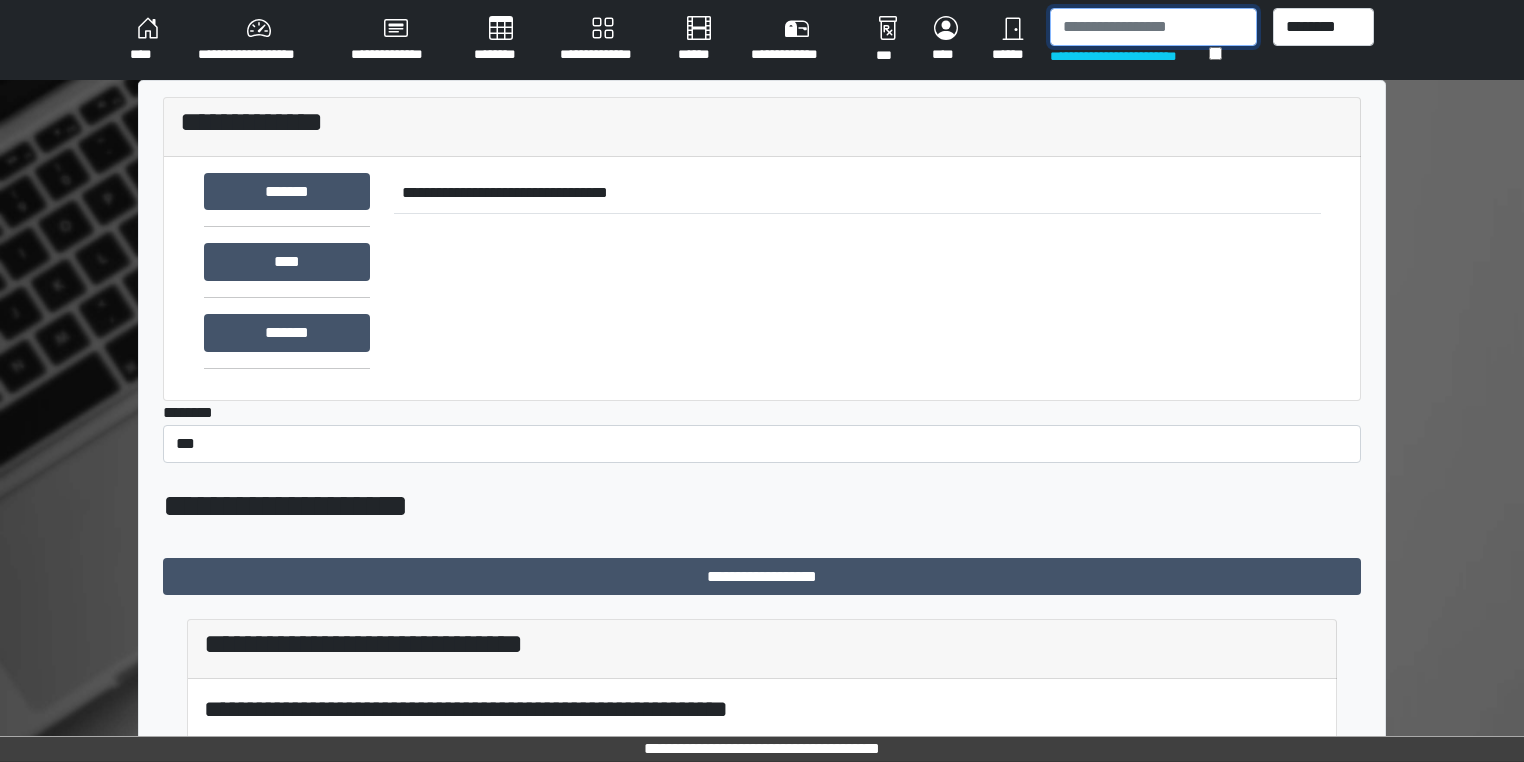 click at bounding box center [1153, 27] 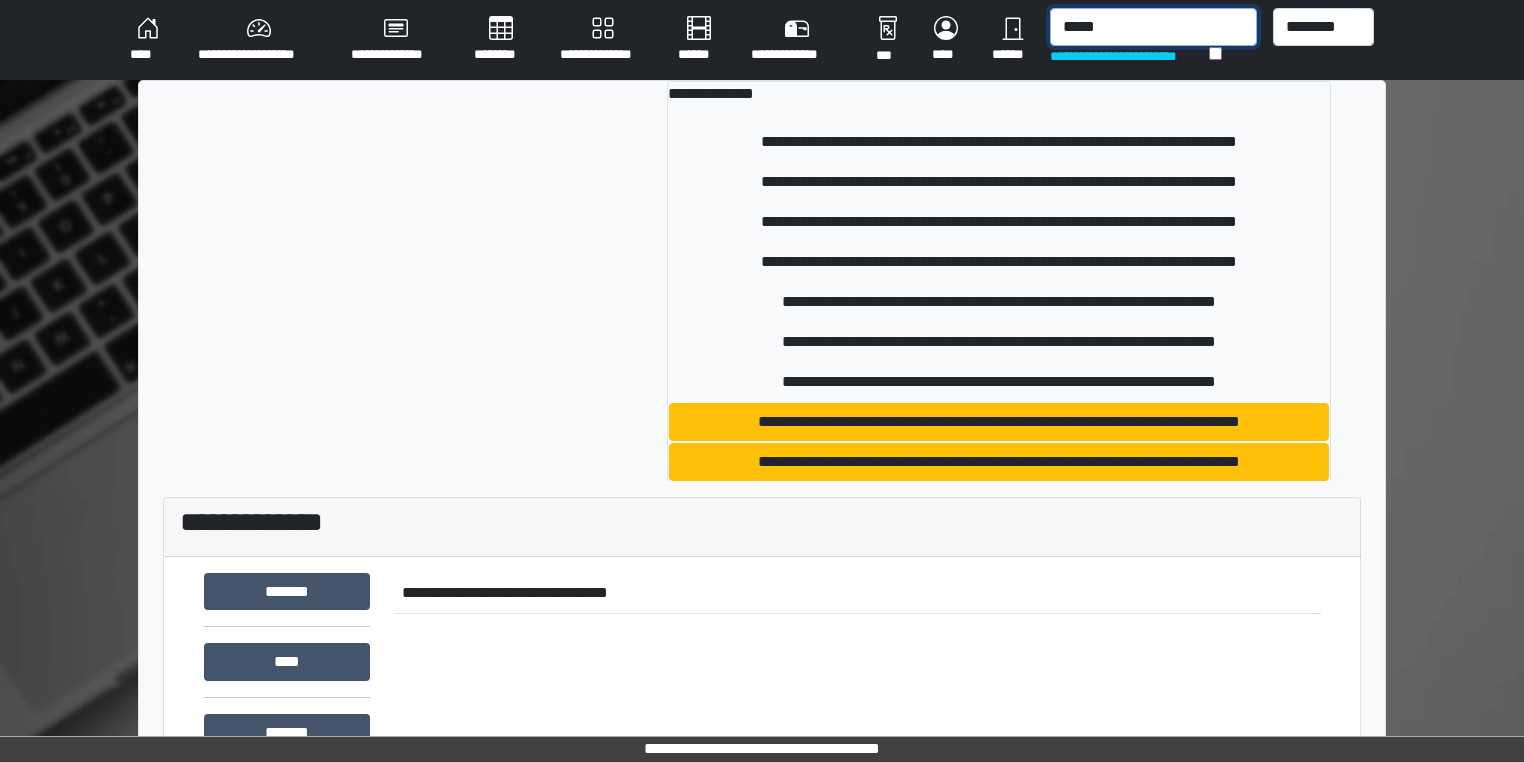 type on "*****" 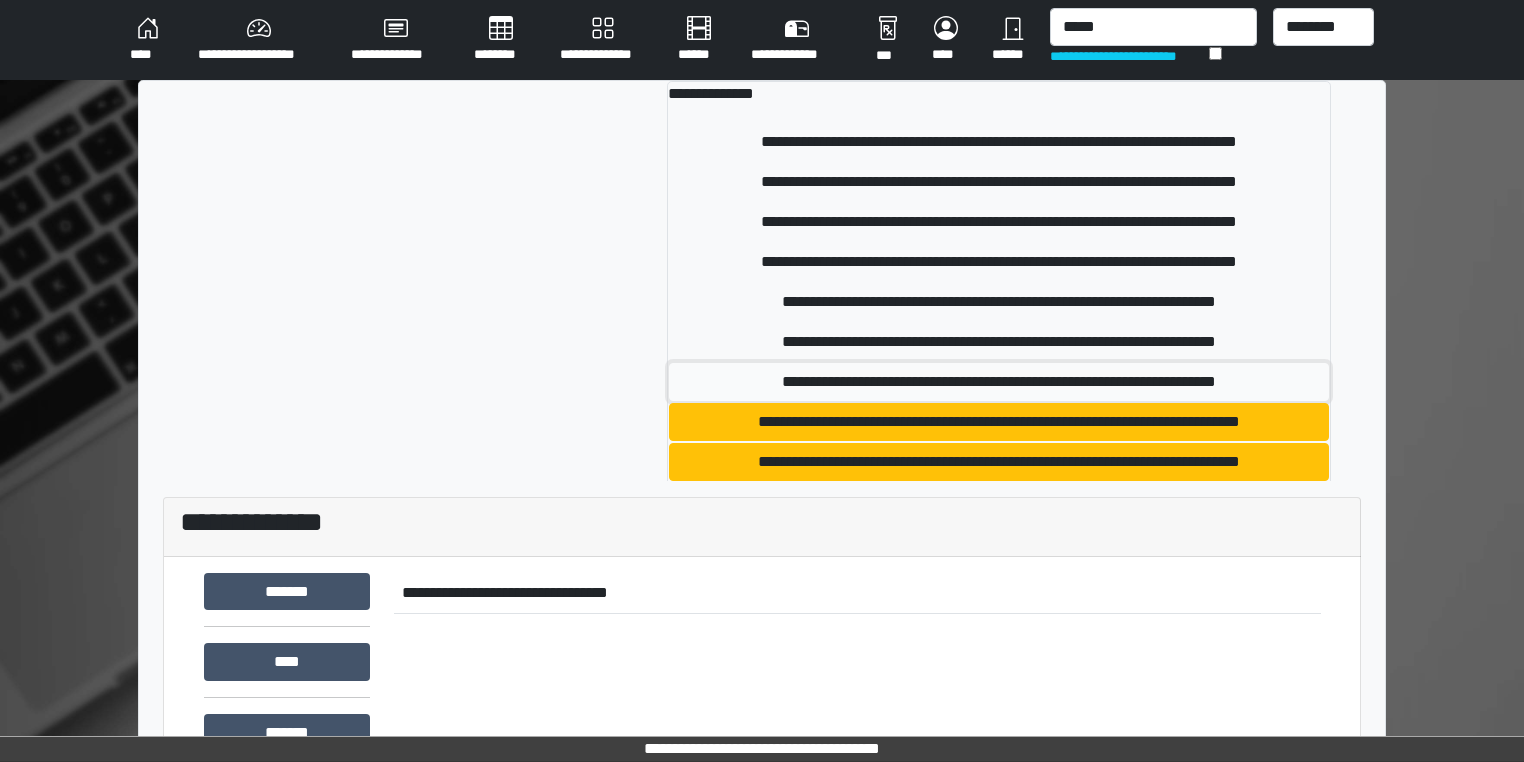 click on "**********" at bounding box center [999, 382] 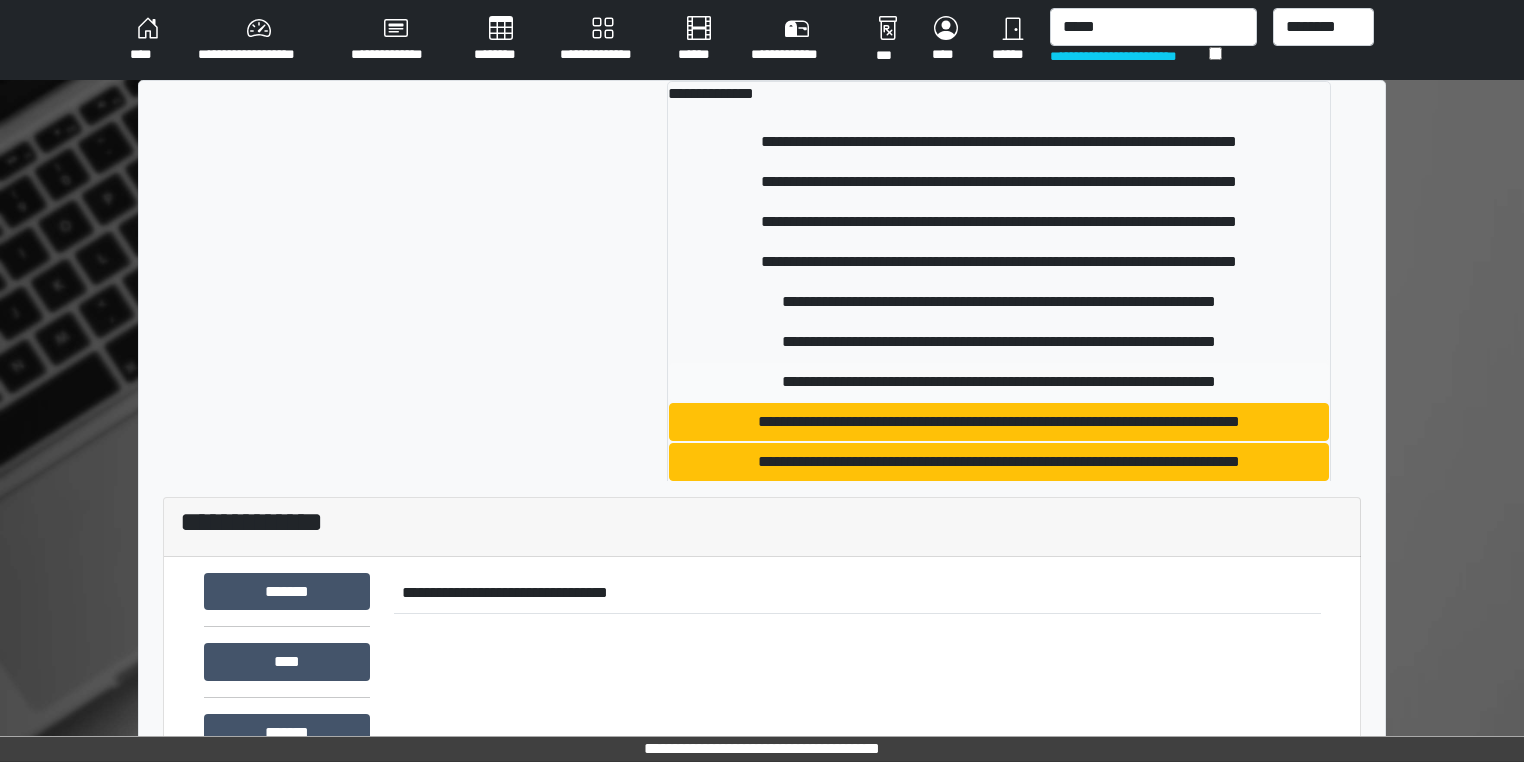 type 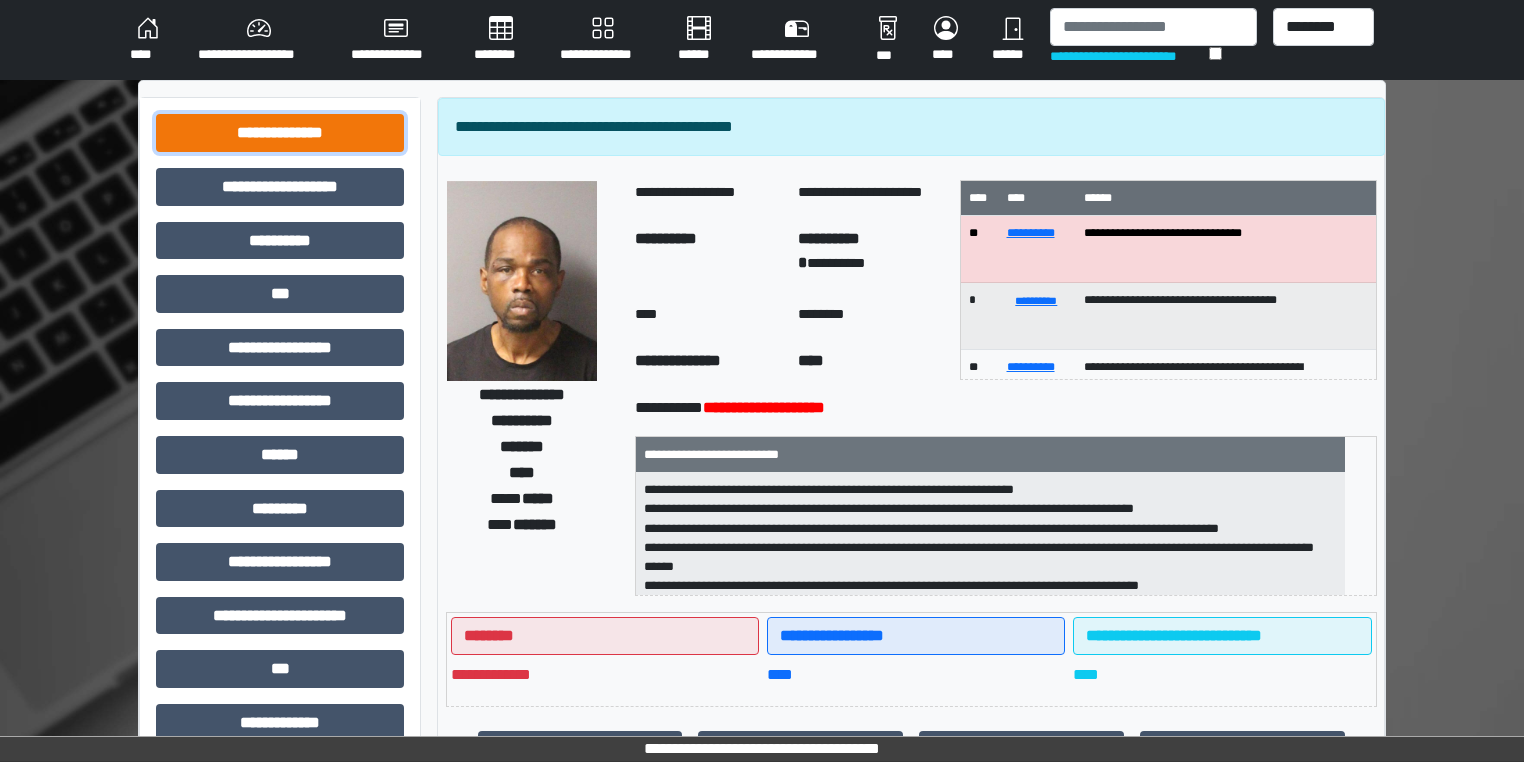 click on "**********" at bounding box center (280, 133) 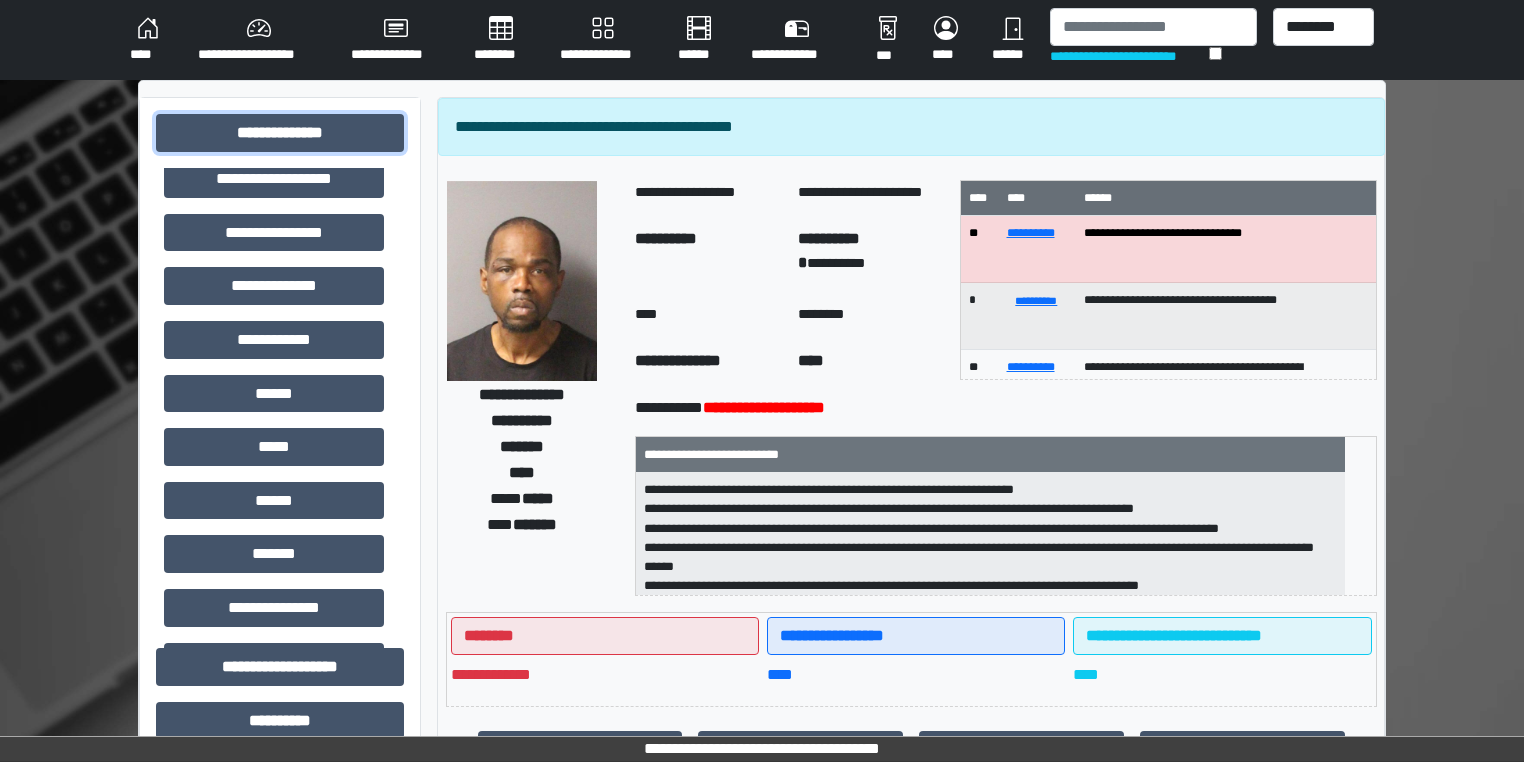 scroll, scrollTop: 160, scrollLeft: 0, axis: vertical 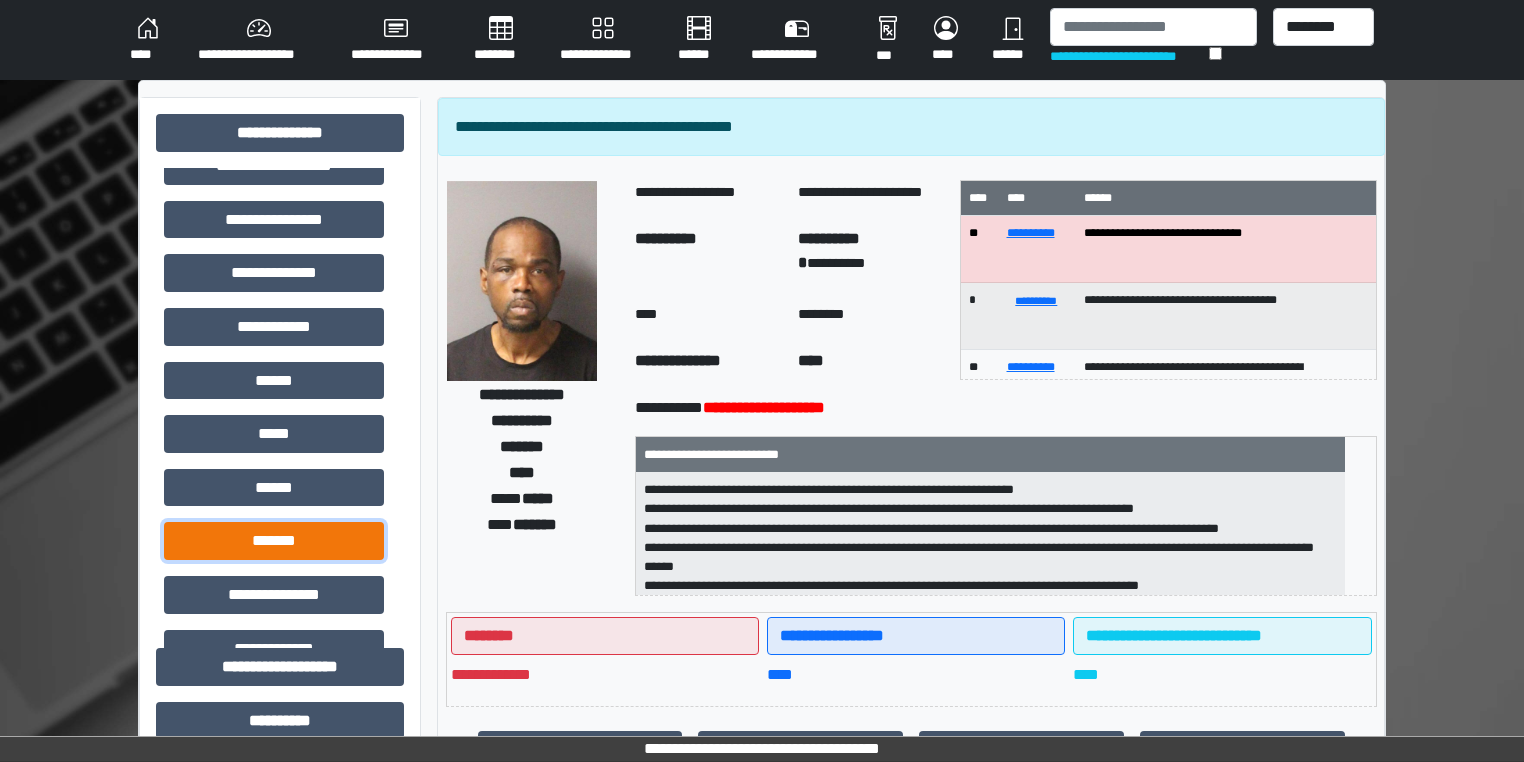 click on "*******" at bounding box center [274, 541] 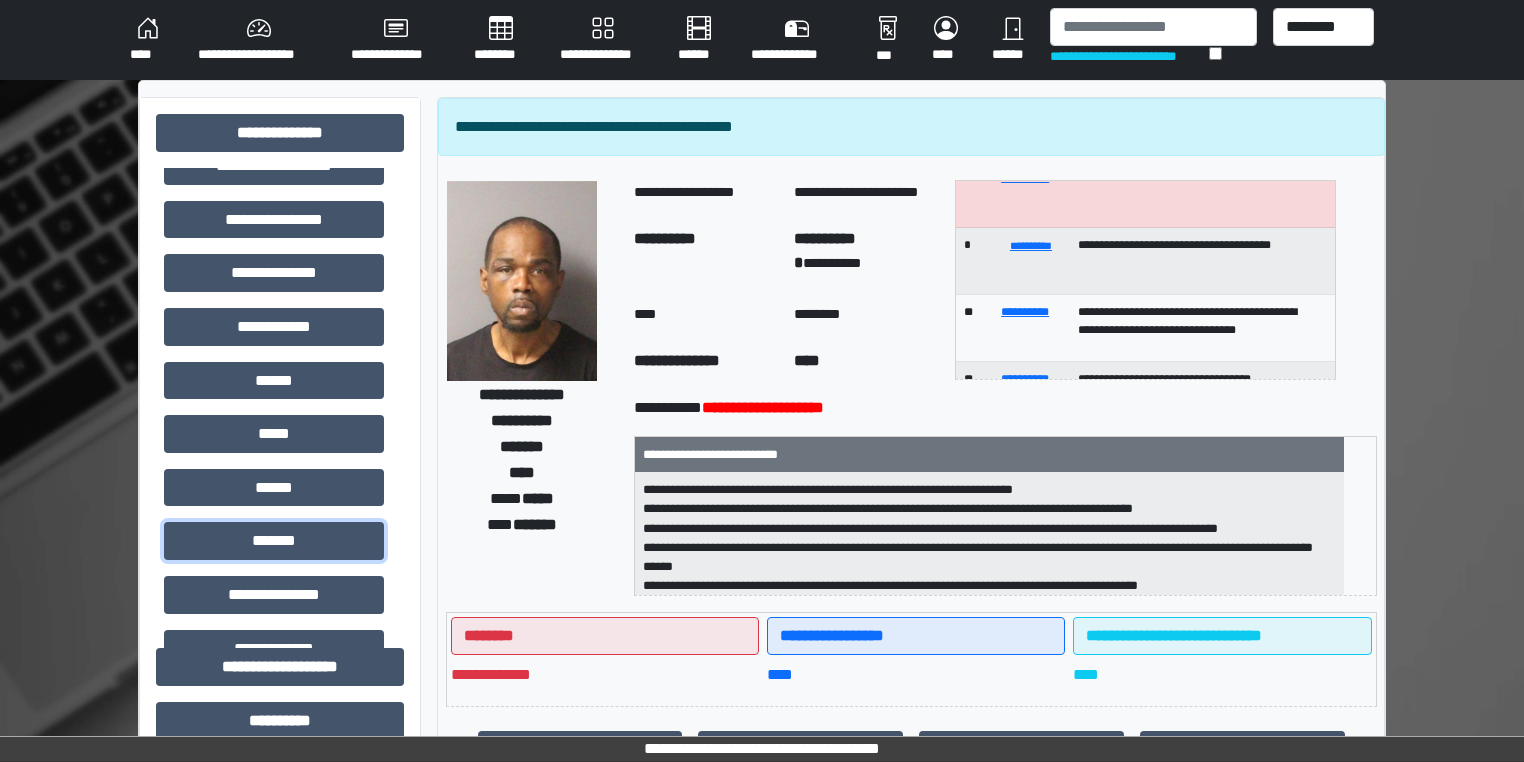 scroll, scrollTop: 119, scrollLeft: 0, axis: vertical 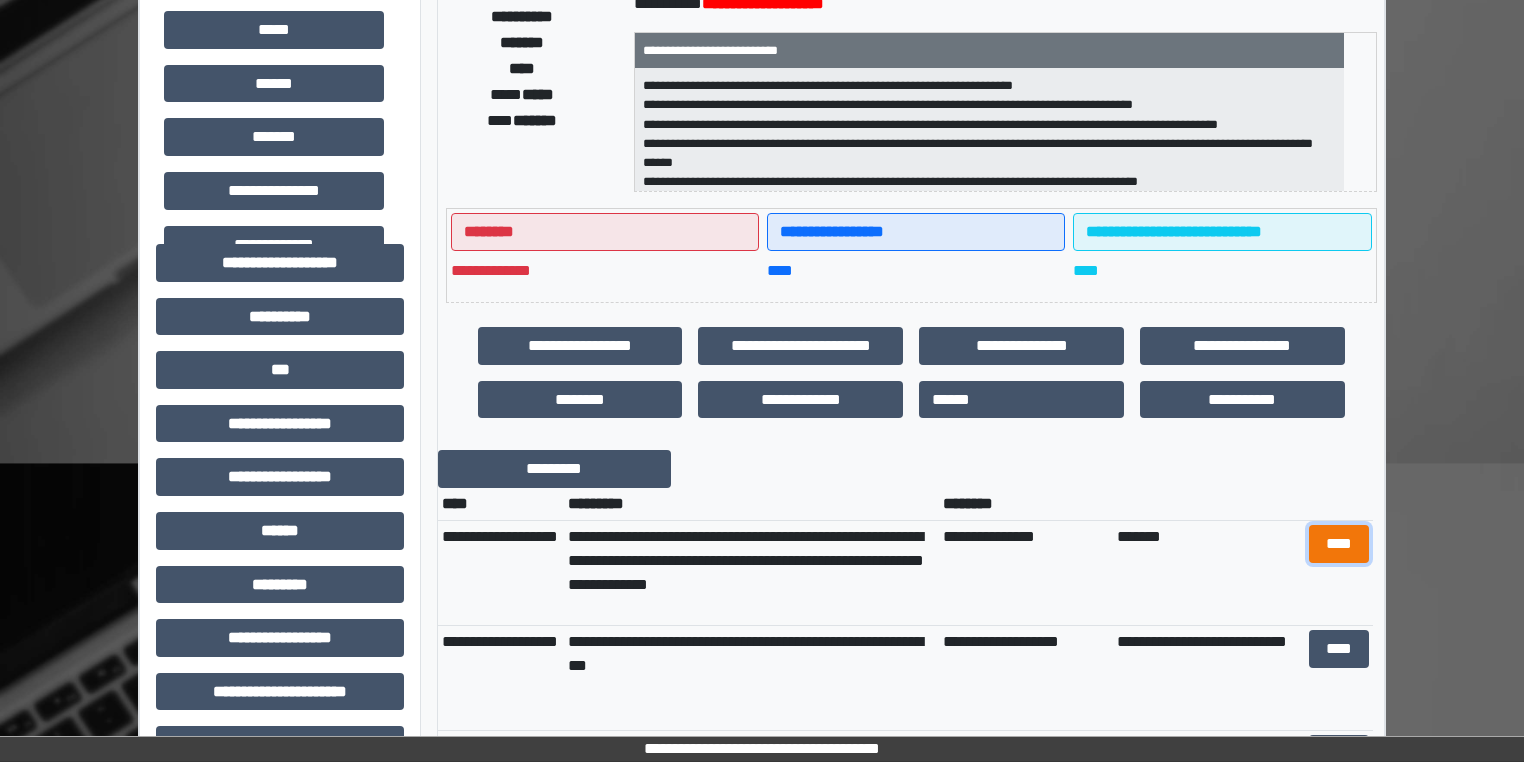 click on "****" at bounding box center (1338, 544) 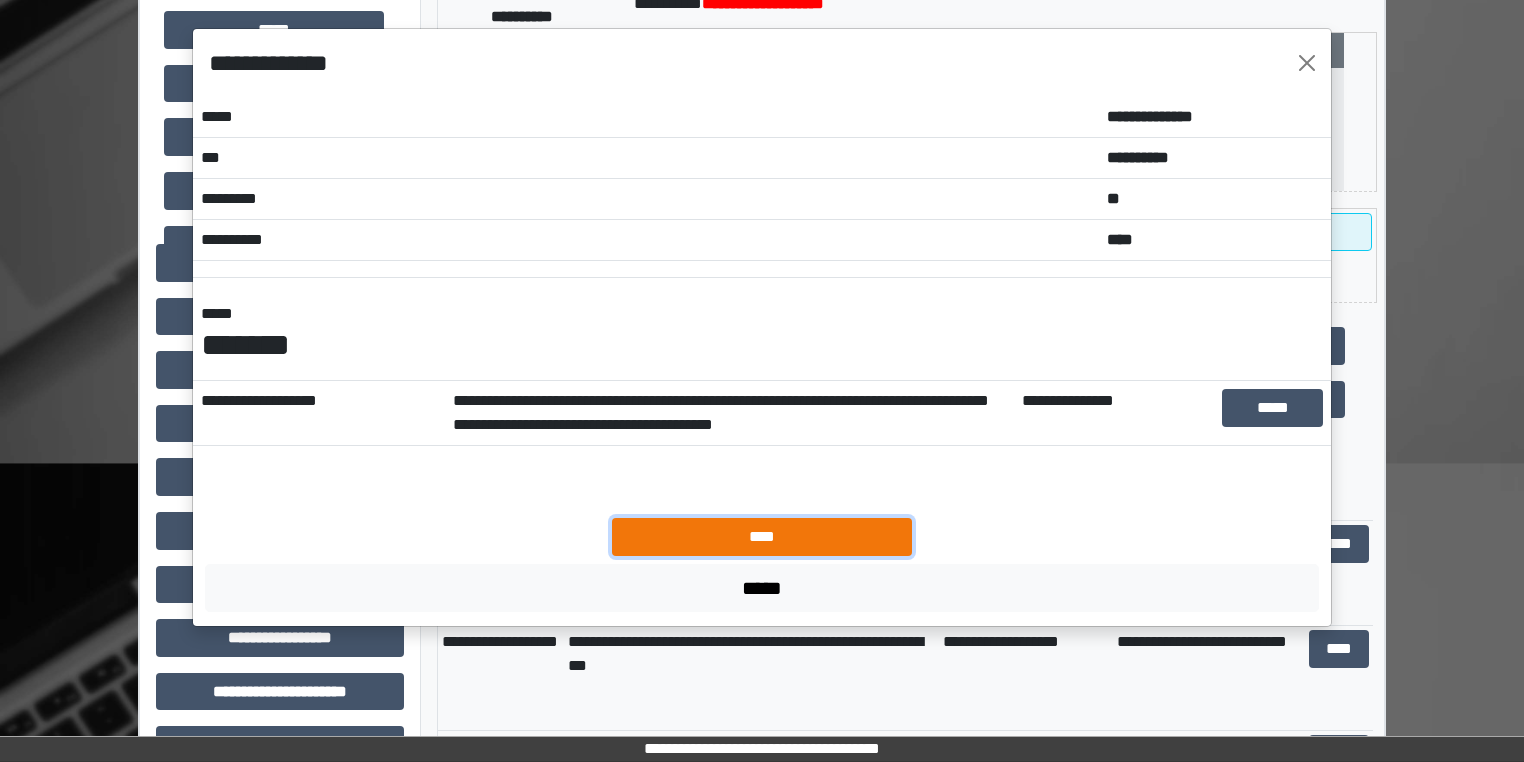 click on "****" at bounding box center [762, 537] 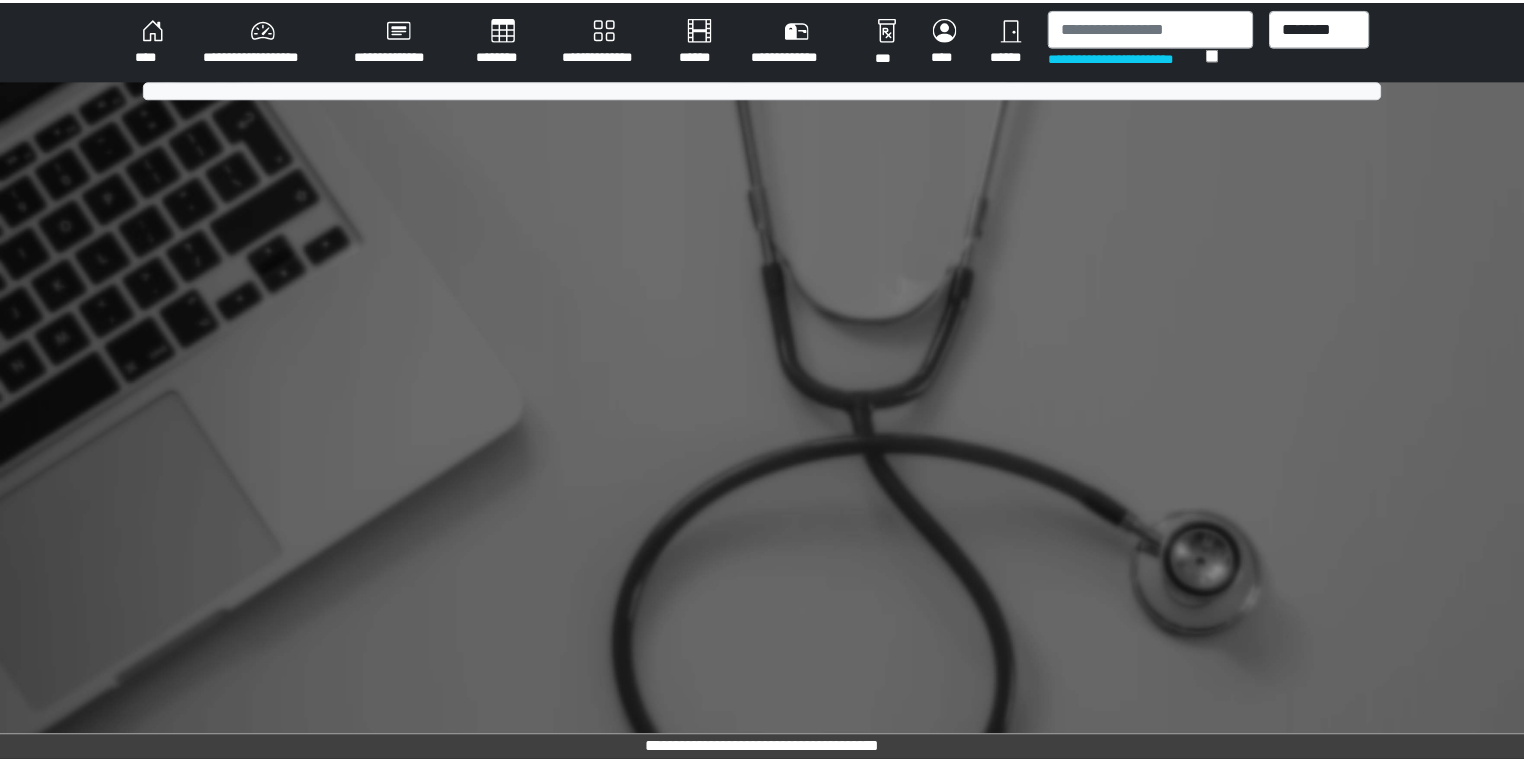scroll, scrollTop: 0, scrollLeft: 0, axis: both 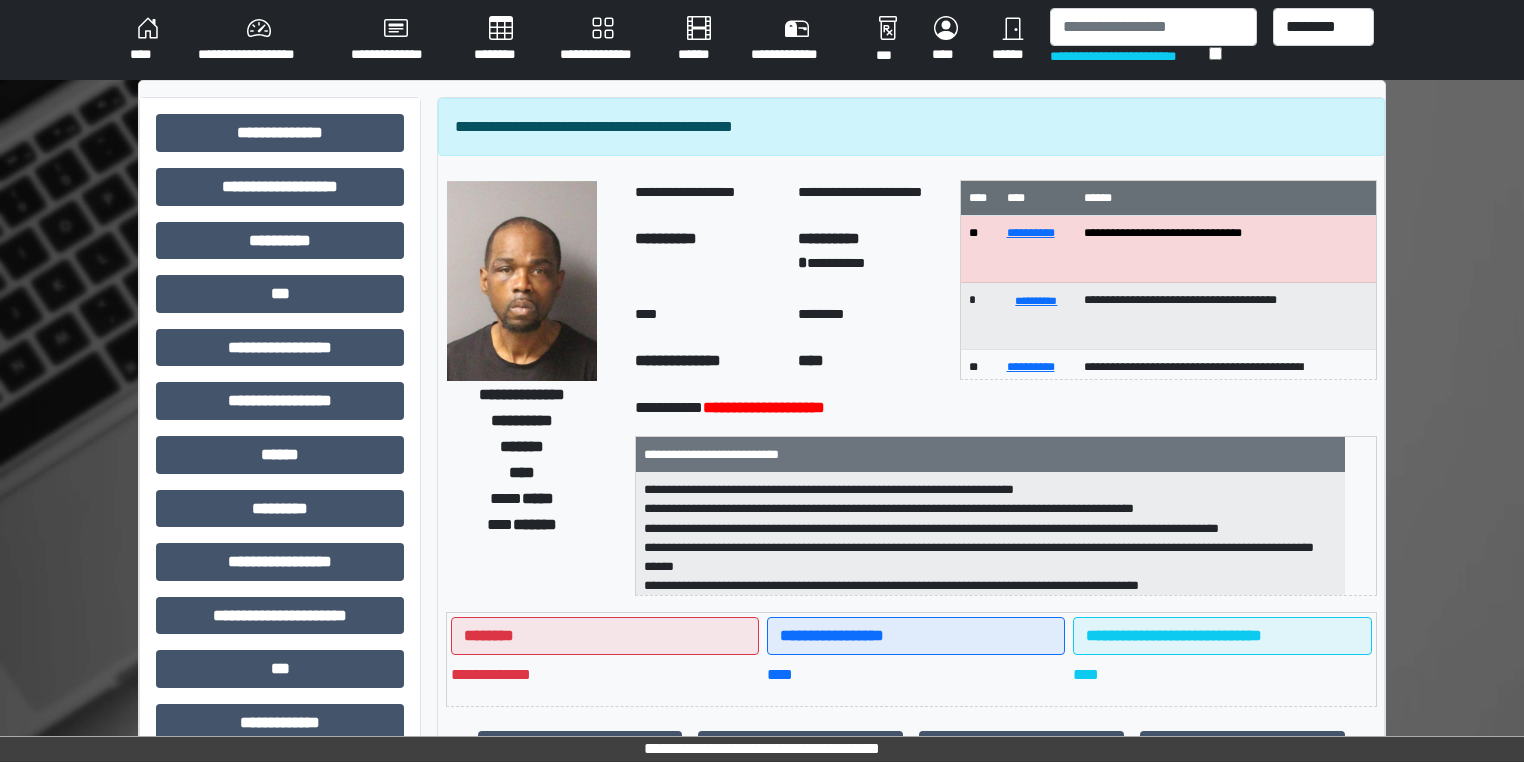 click on "****" at bounding box center [148, 40] 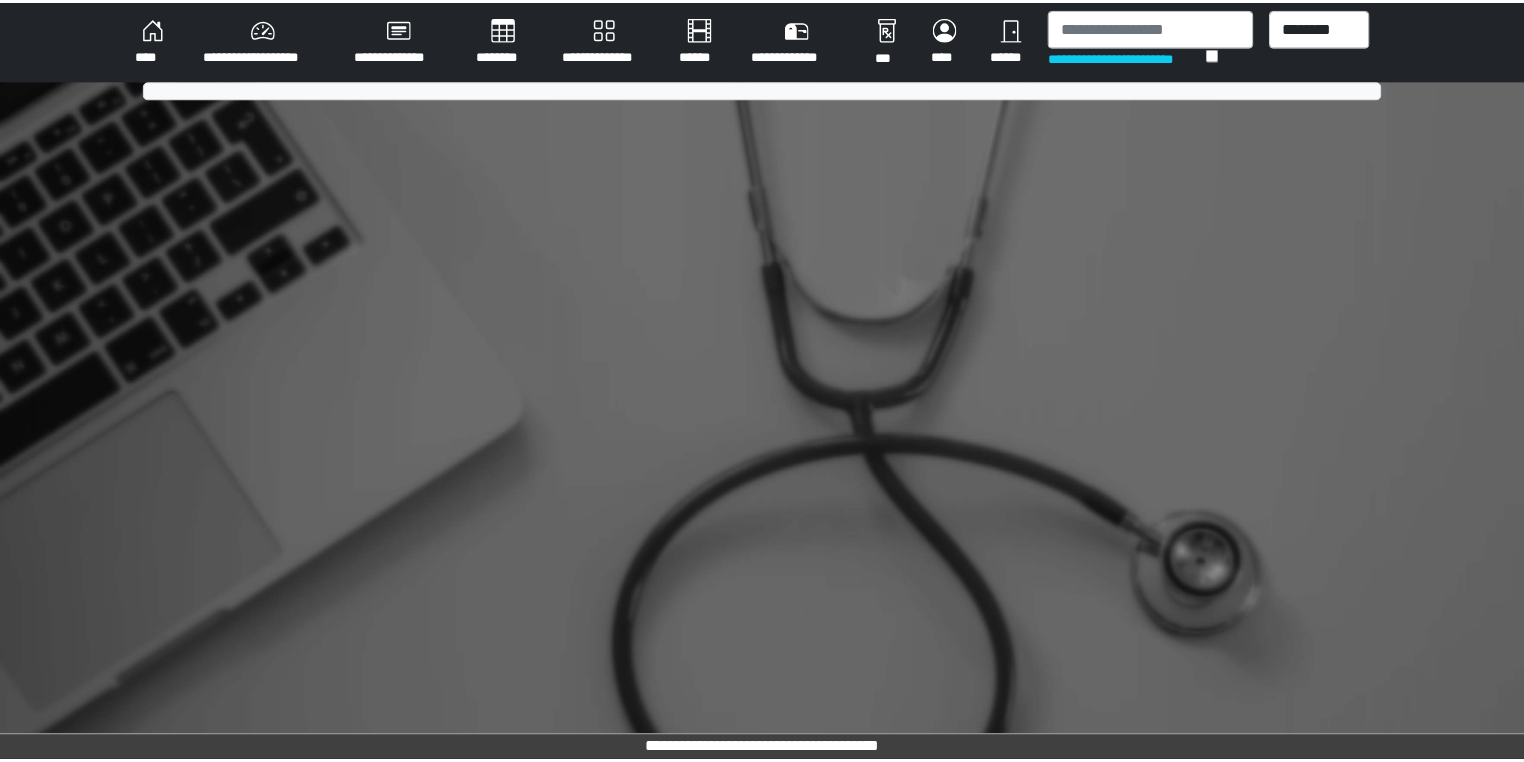 scroll, scrollTop: 0, scrollLeft: 0, axis: both 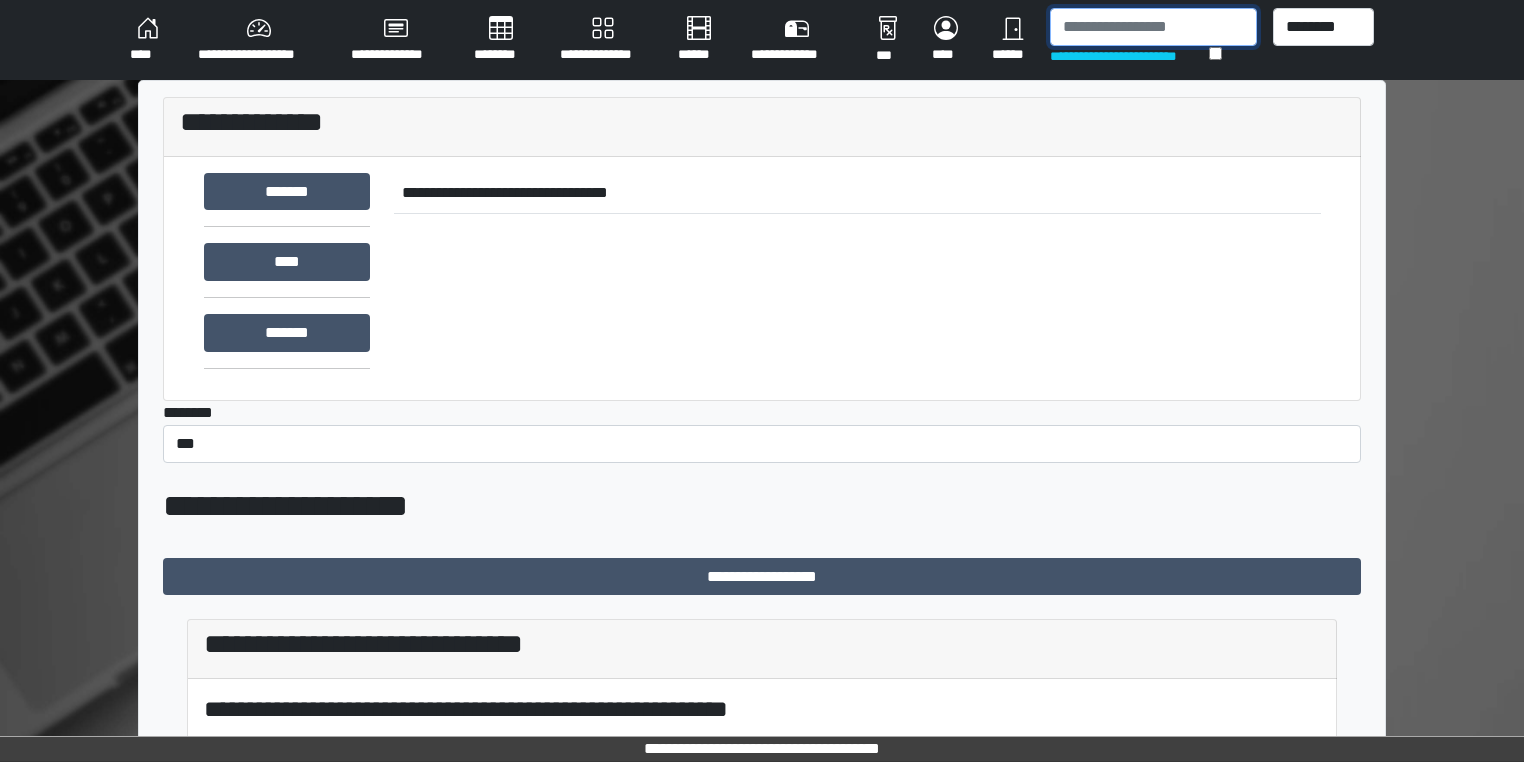 click at bounding box center (1153, 27) 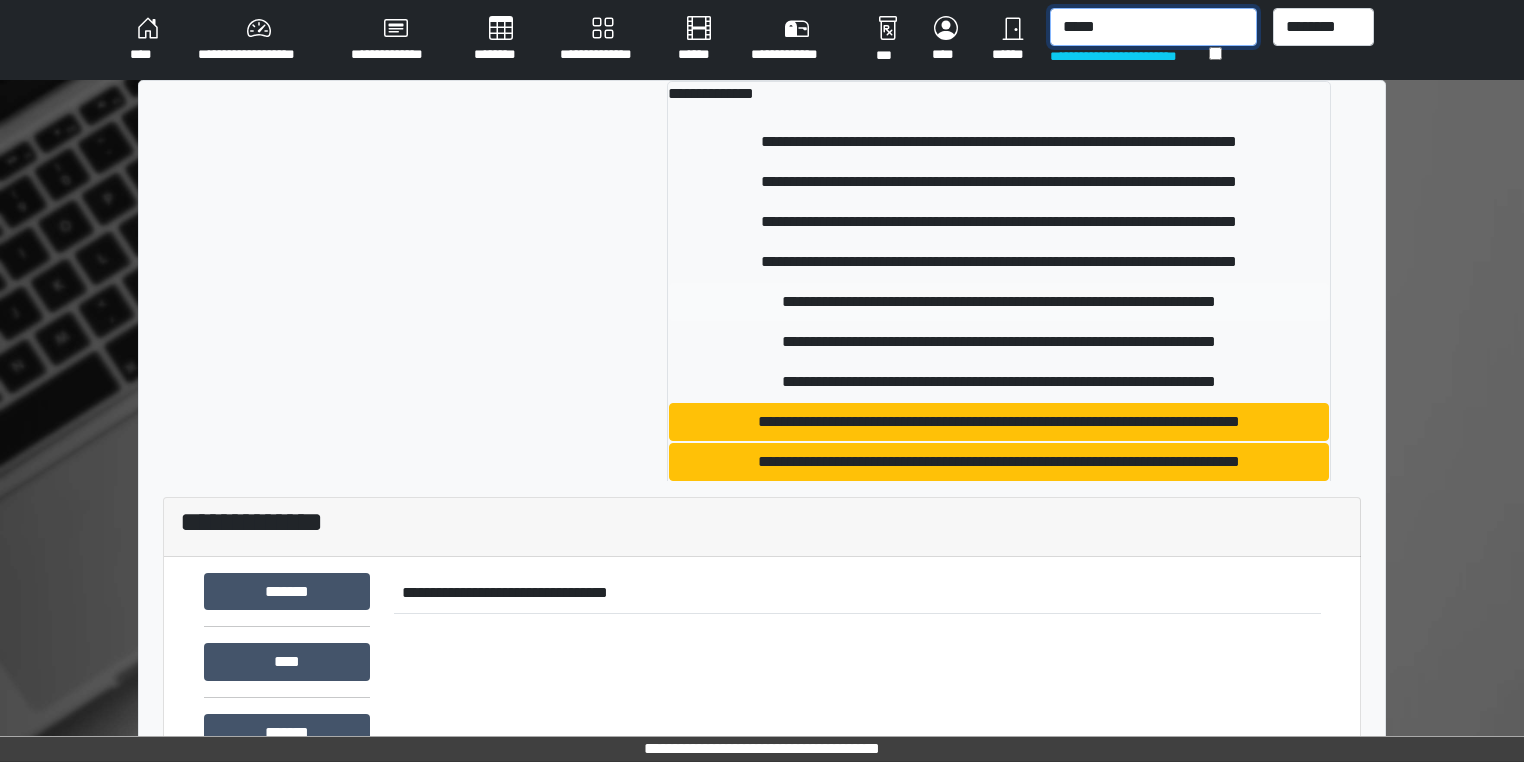 type on "*****" 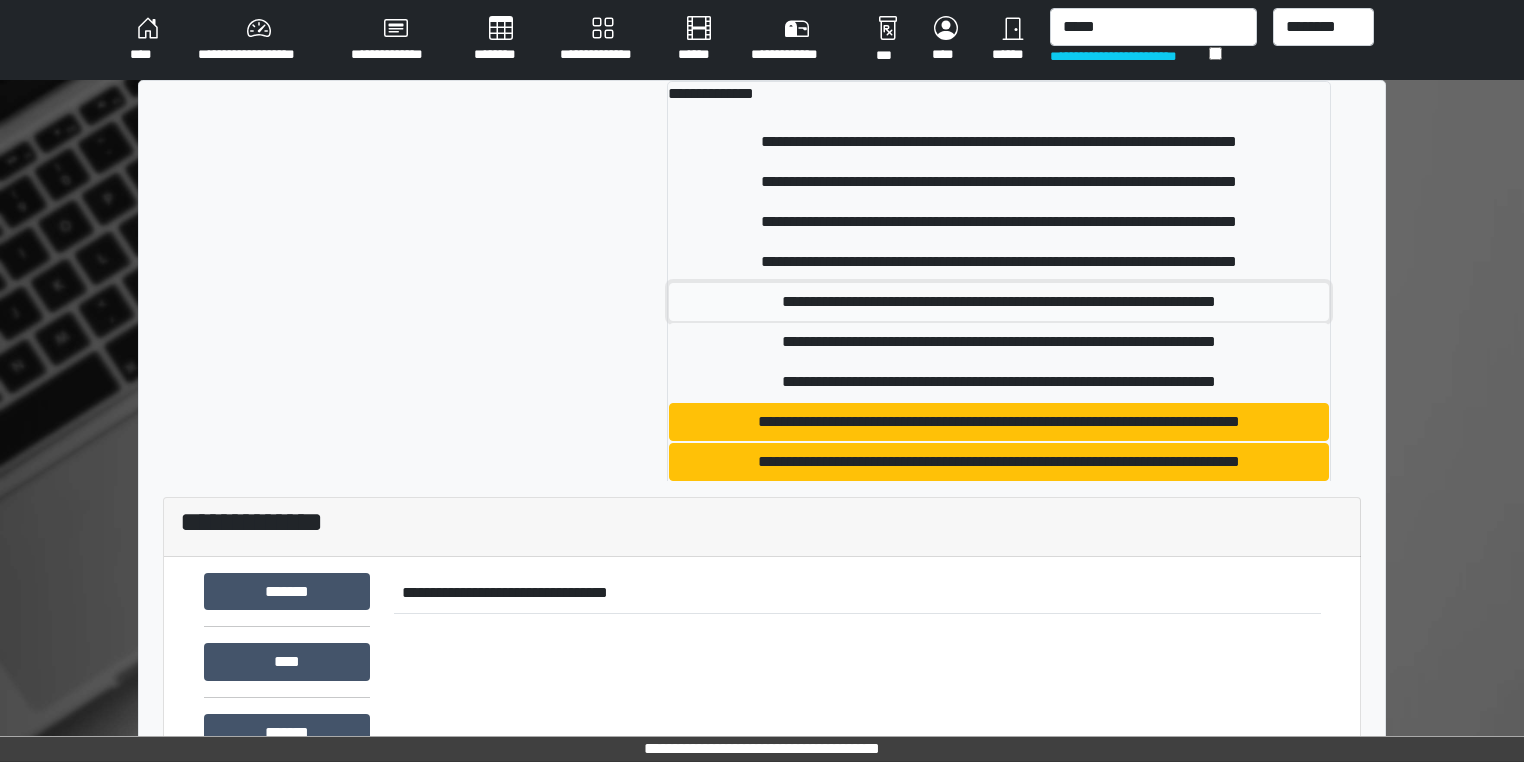 click on "**********" at bounding box center [999, 302] 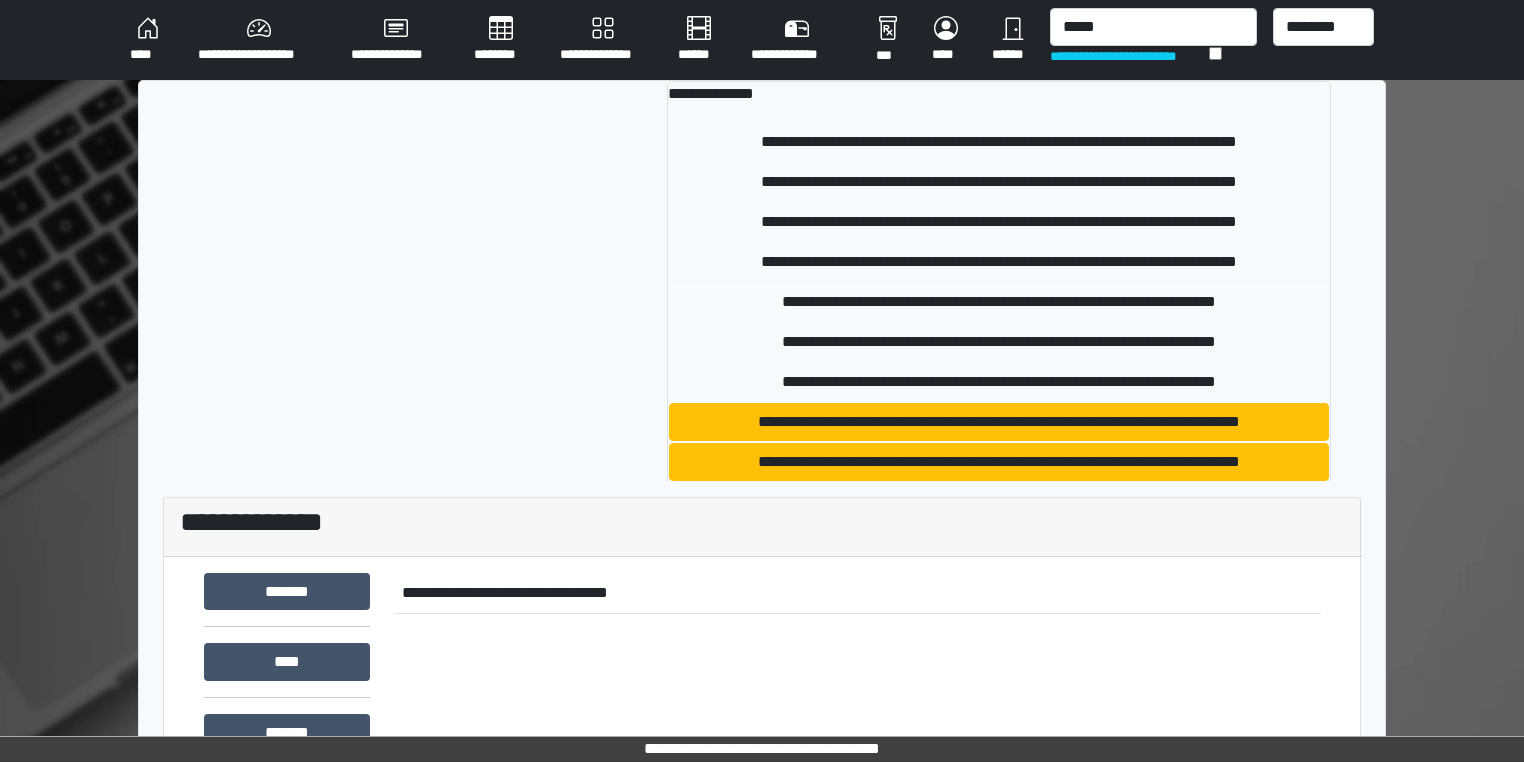 type 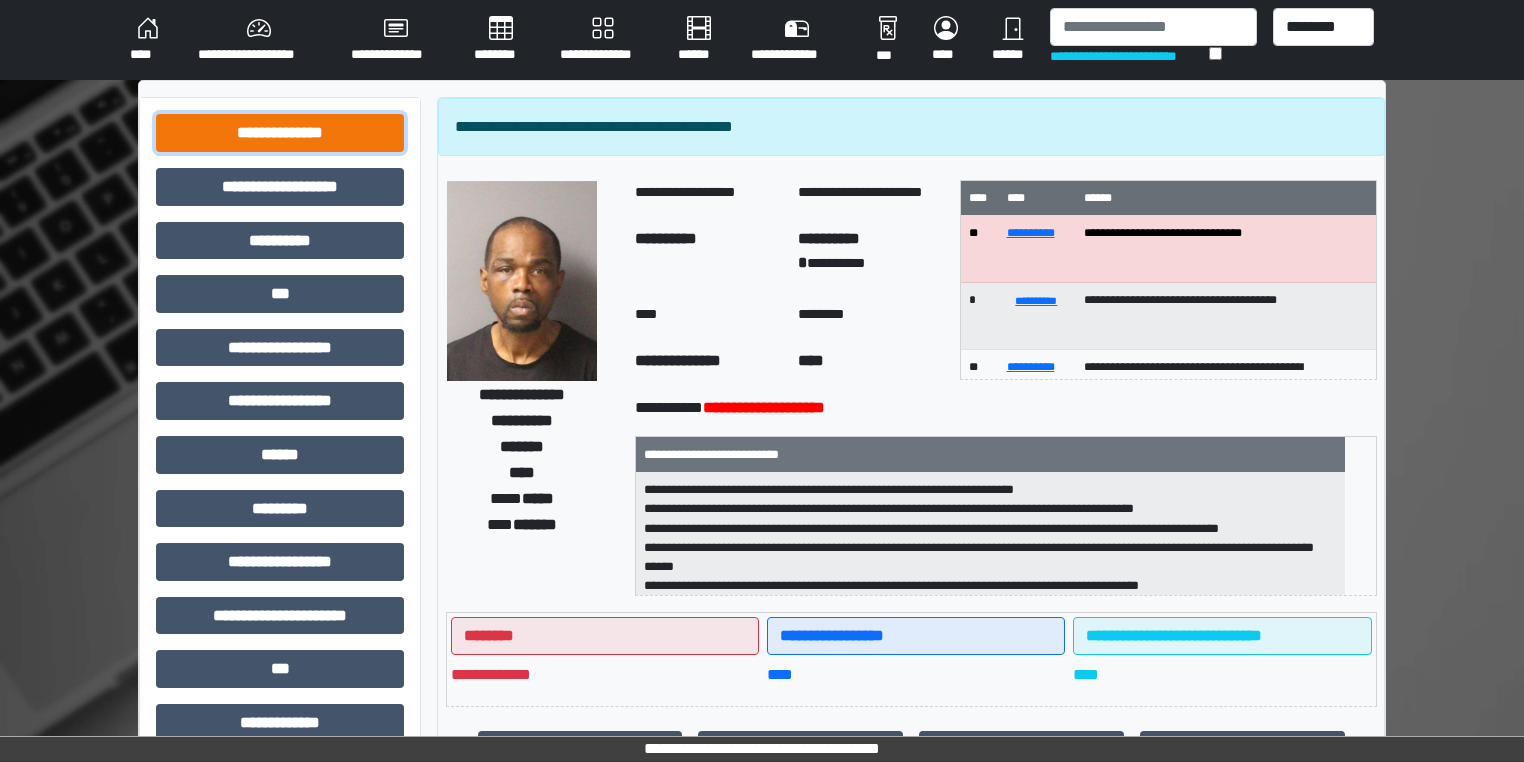 click on "**********" at bounding box center [280, 133] 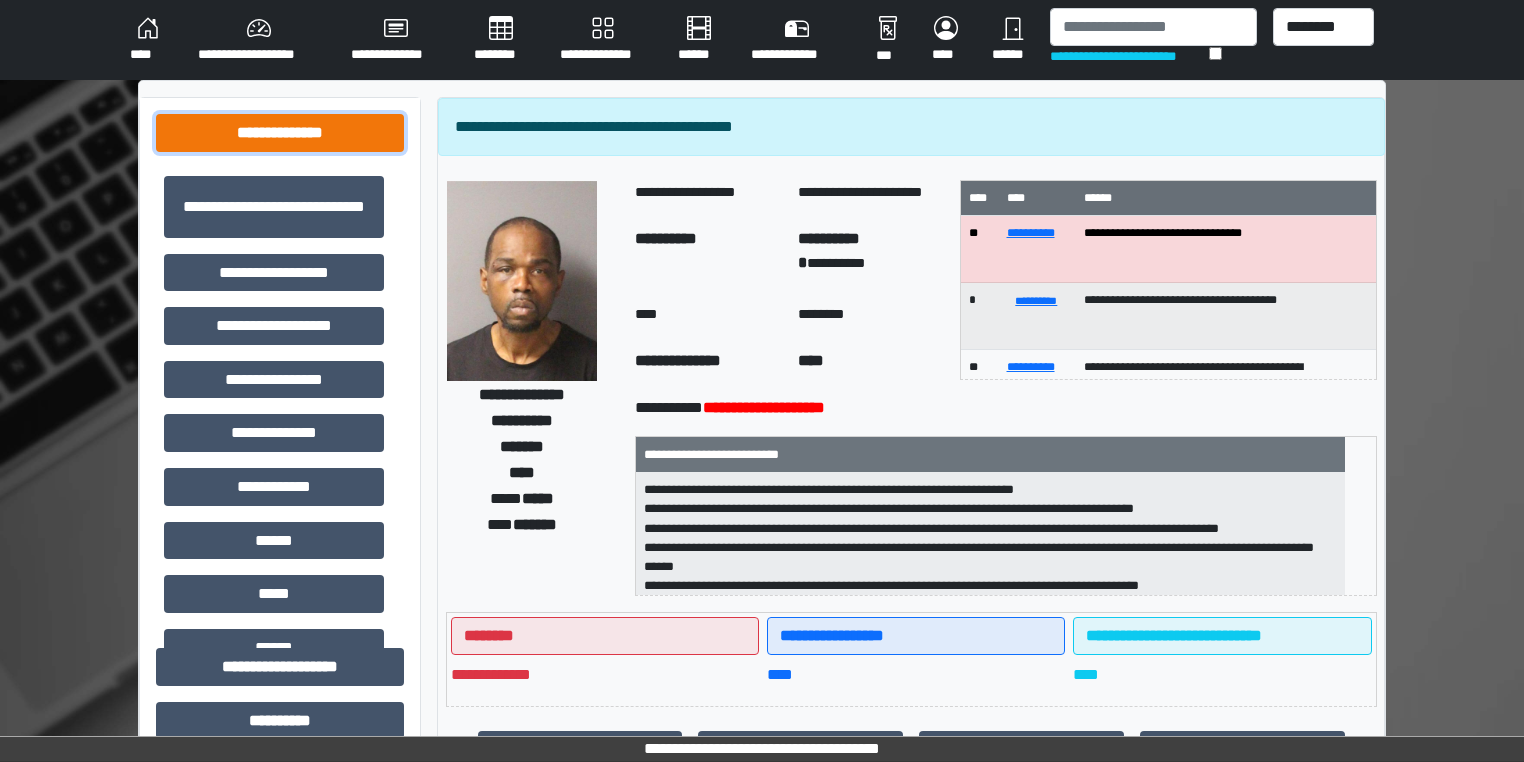 click on "**********" at bounding box center (280, 133) 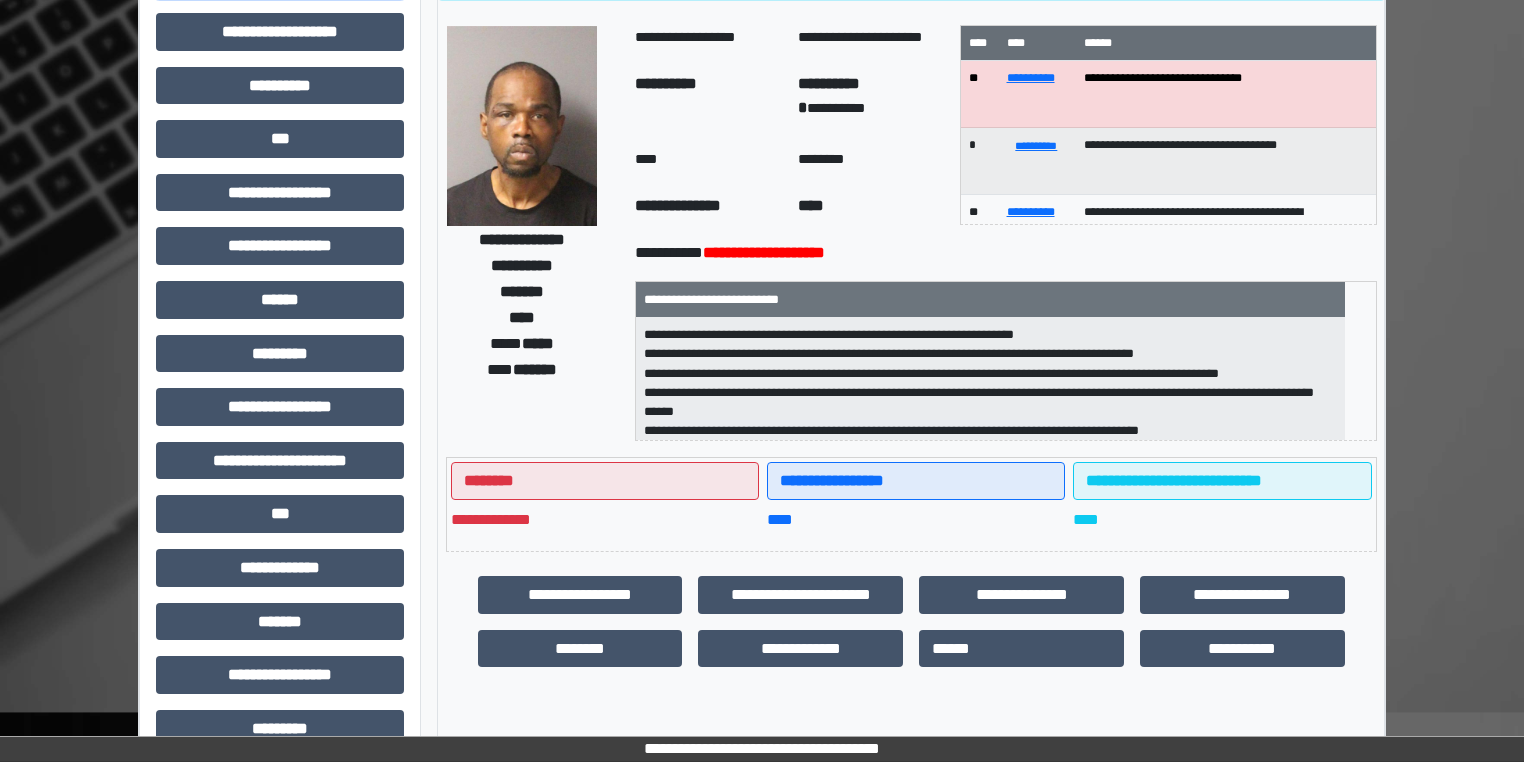scroll, scrollTop: 214, scrollLeft: 0, axis: vertical 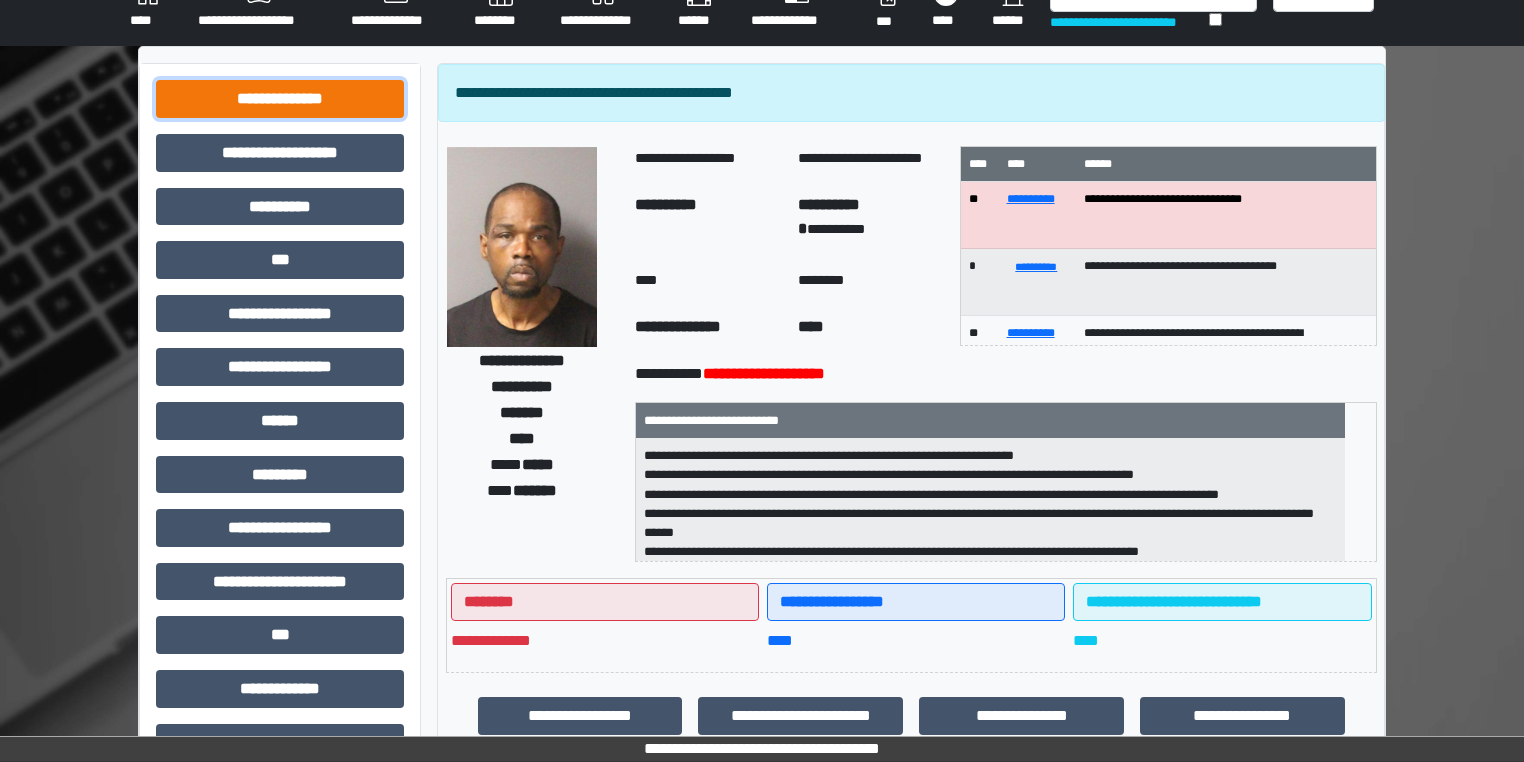 click on "**********" at bounding box center [280, 99] 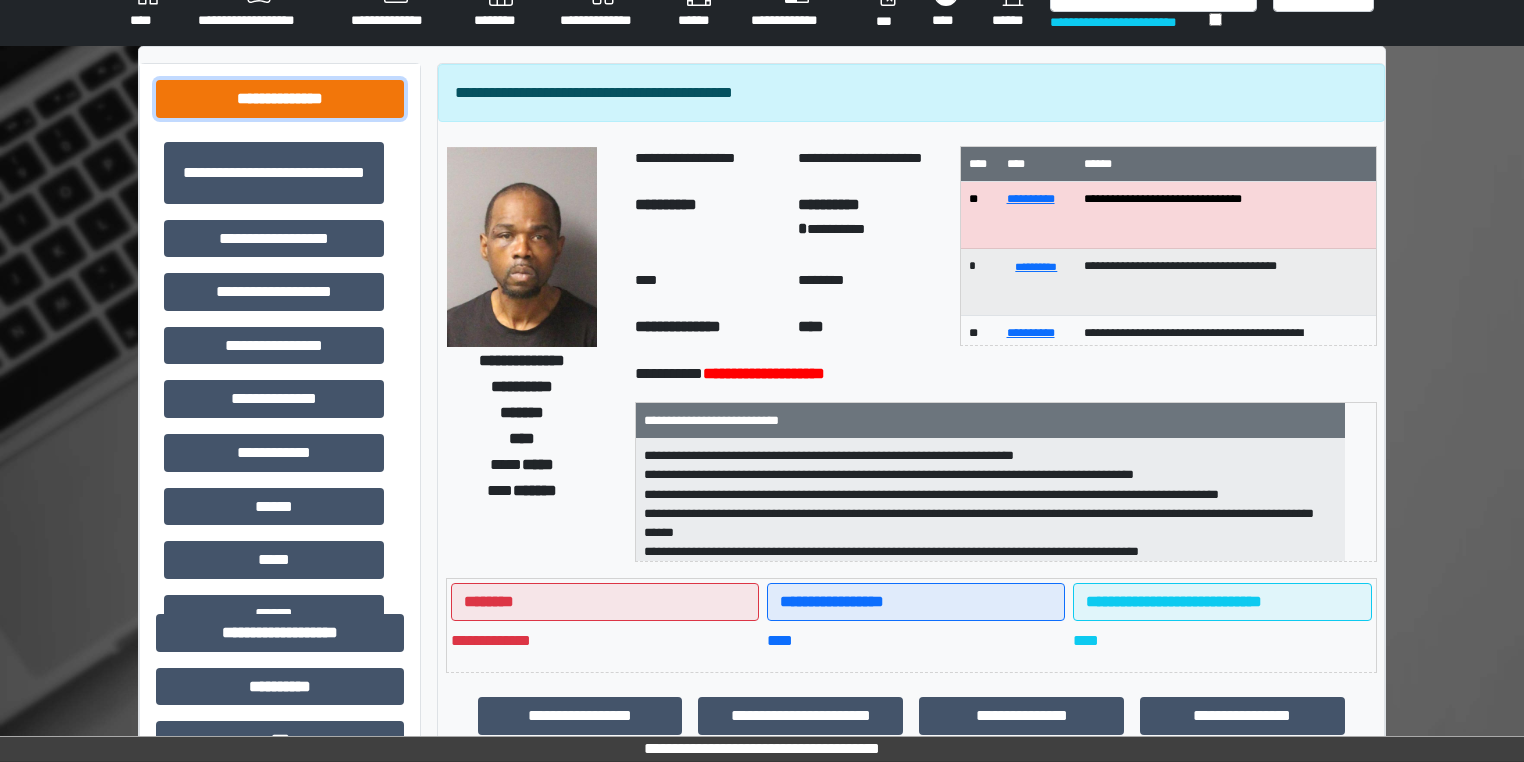 click on "**********" at bounding box center (280, 99) 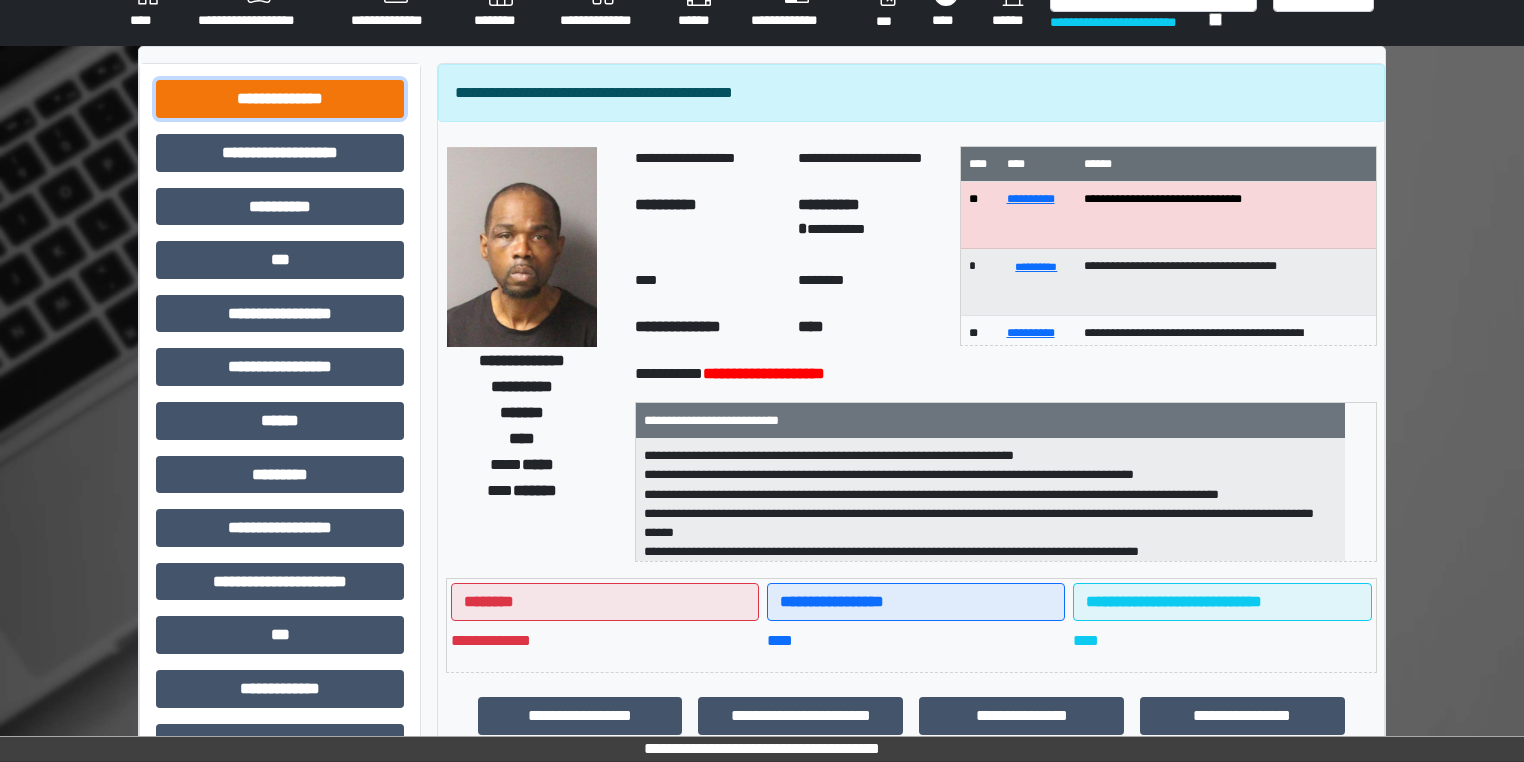 click on "**********" at bounding box center (280, 99) 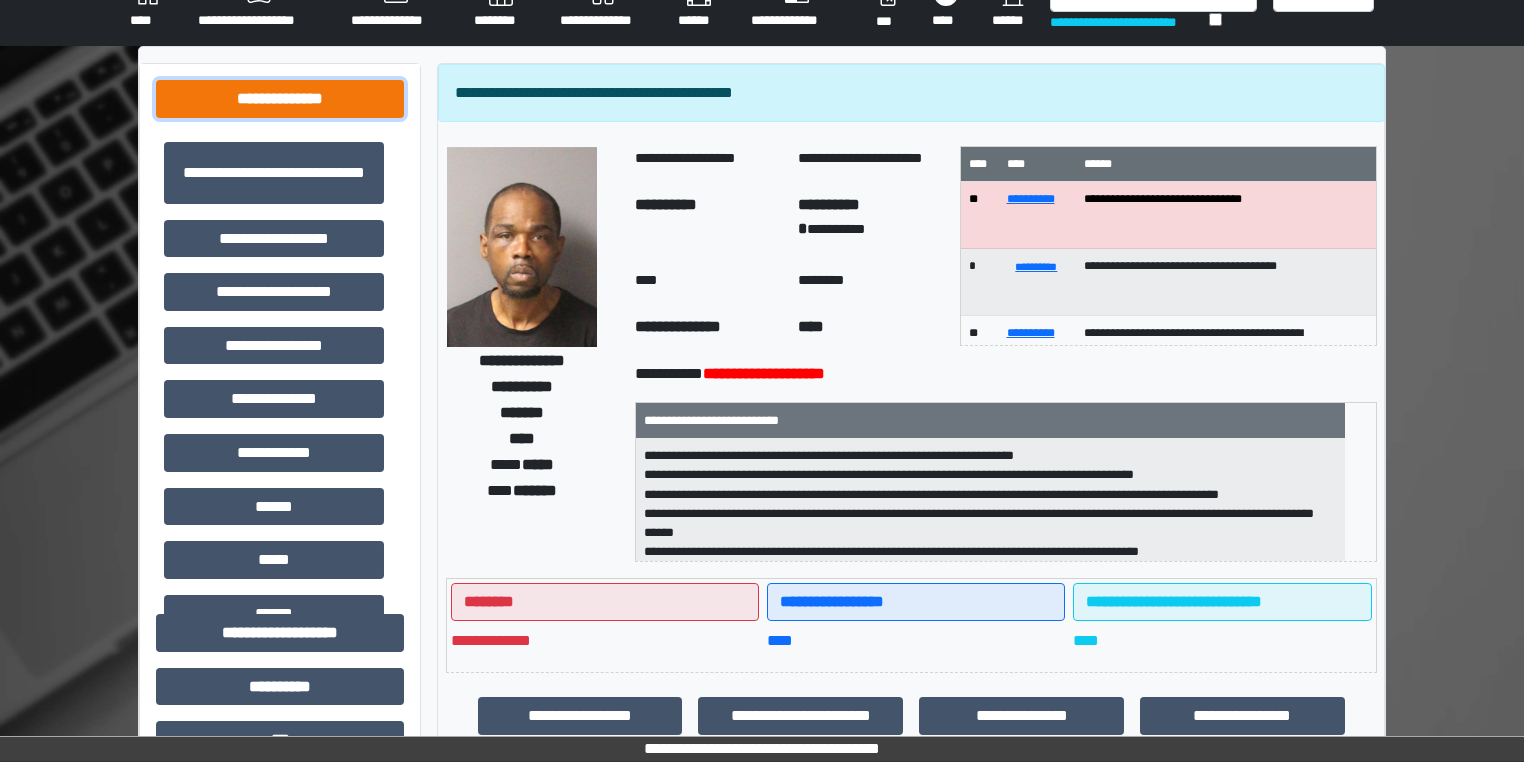 click on "**********" at bounding box center (280, 99) 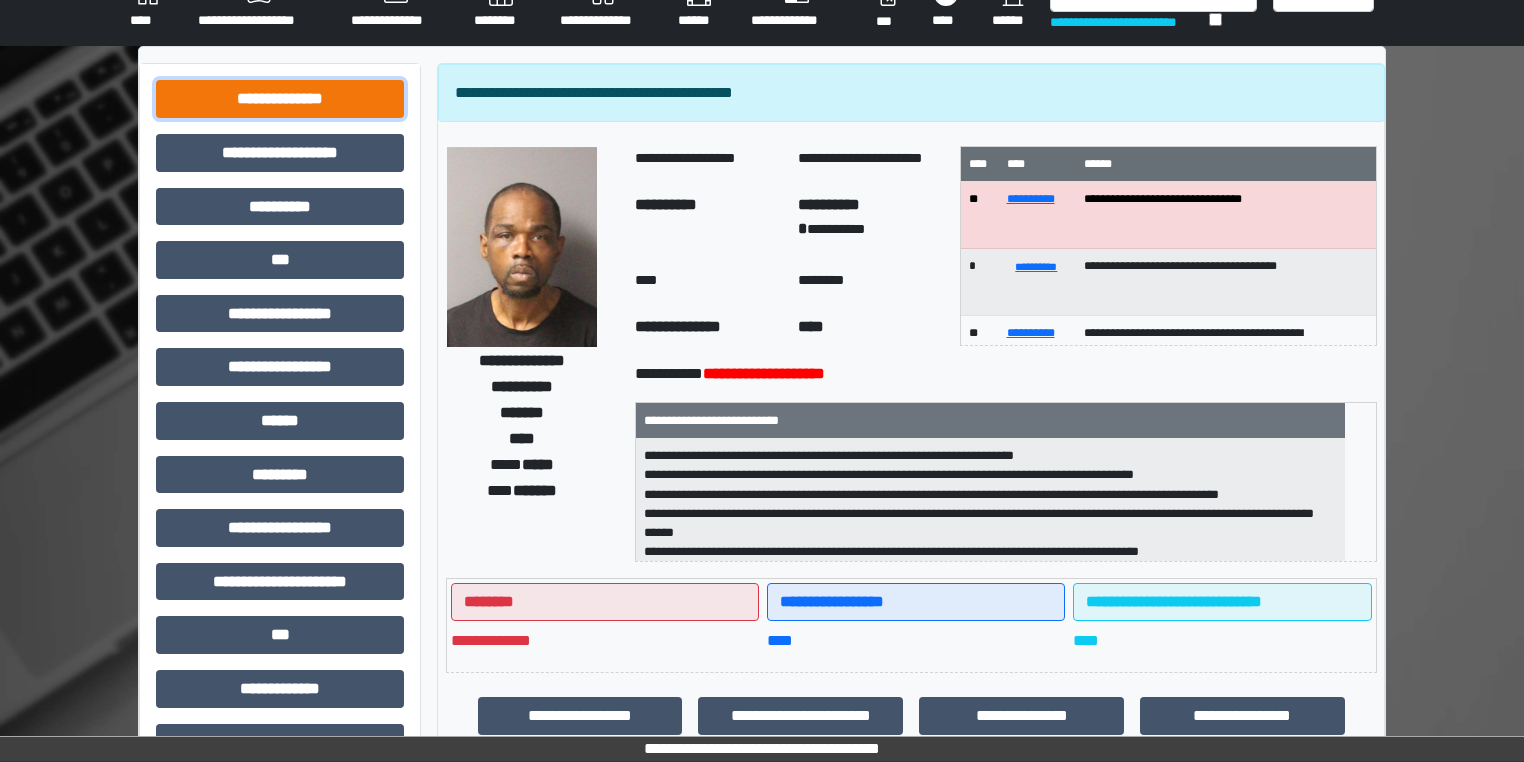 click on "**********" at bounding box center (280, 99) 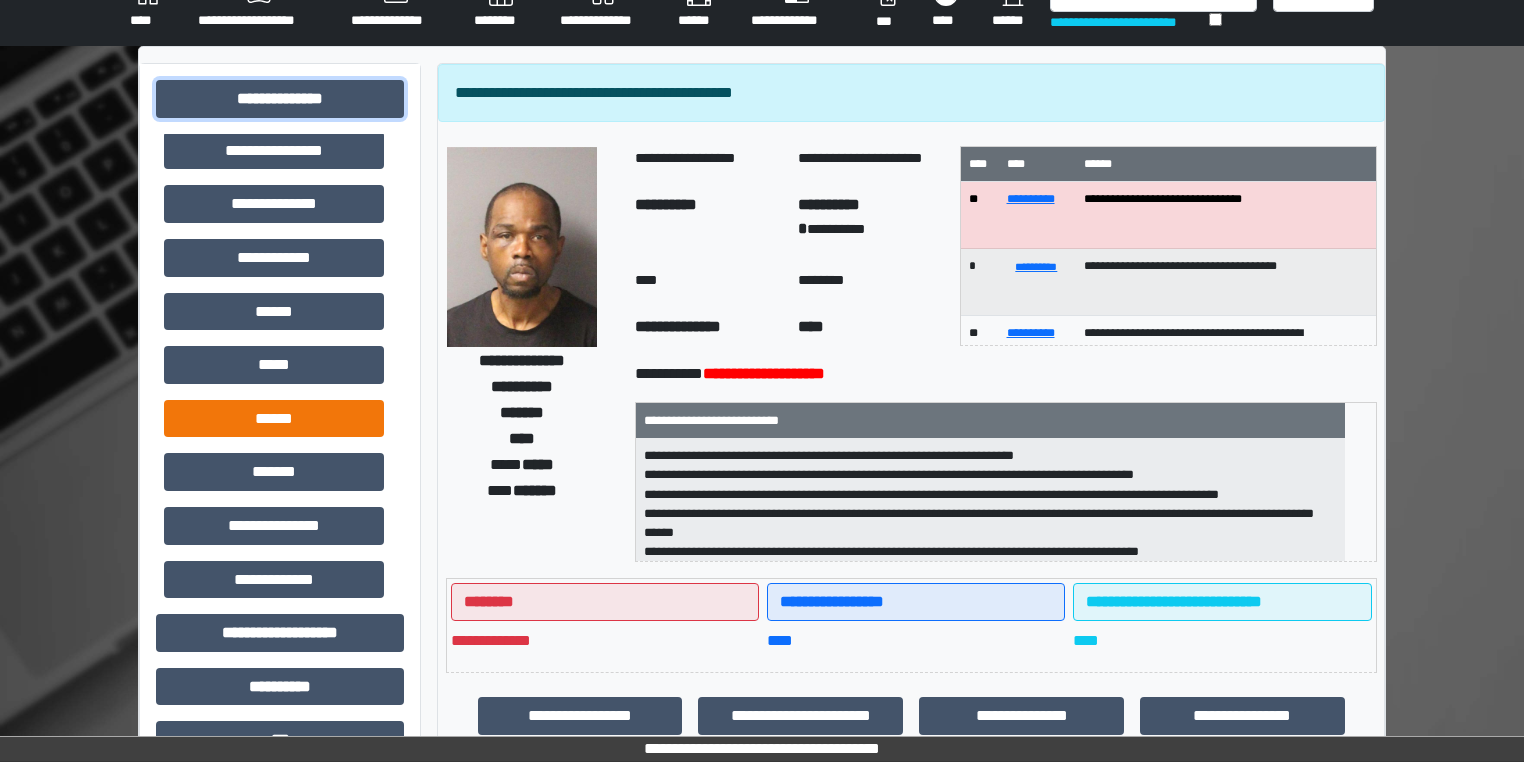 scroll, scrollTop: 240, scrollLeft: 0, axis: vertical 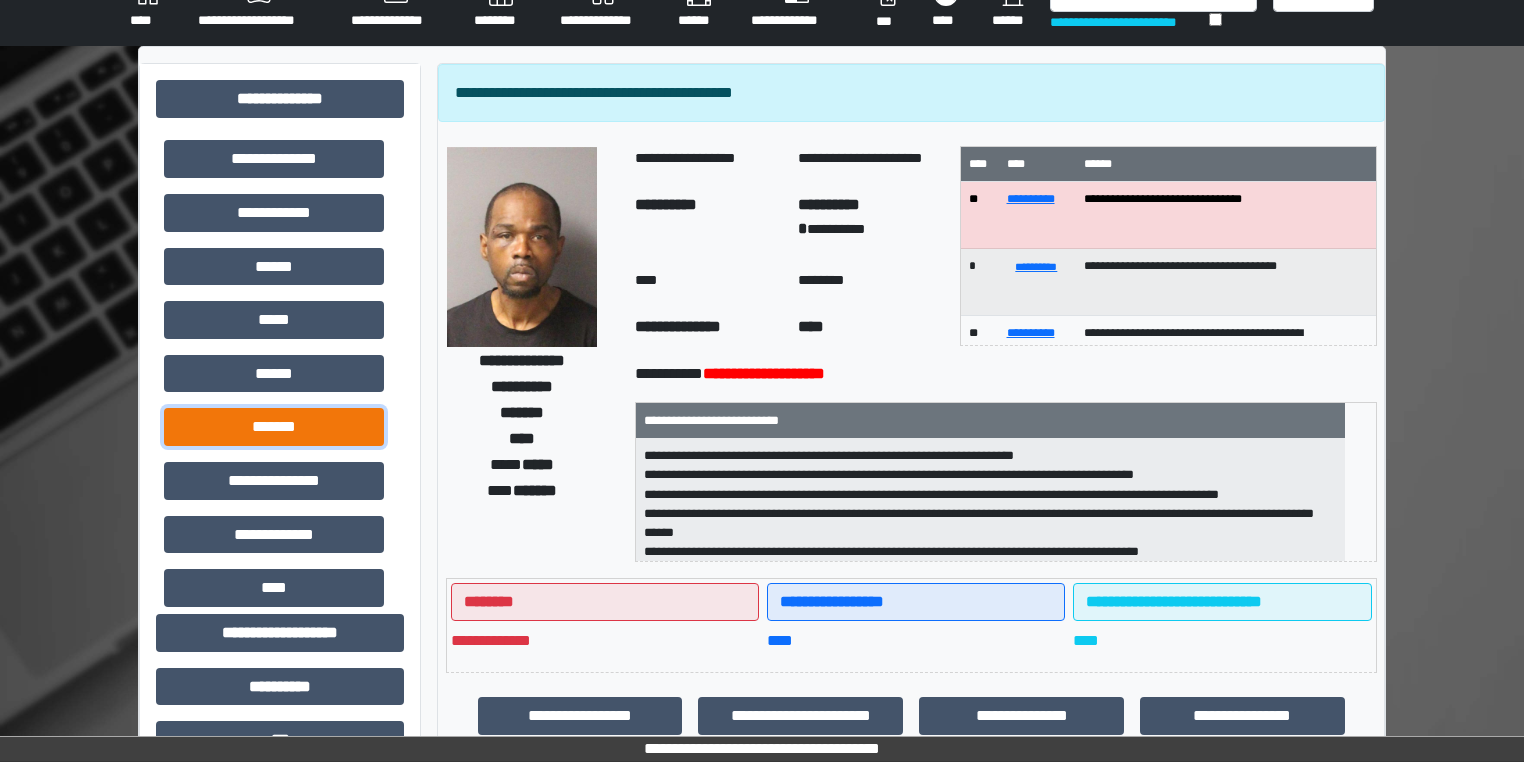 click on "*******" at bounding box center (274, 427) 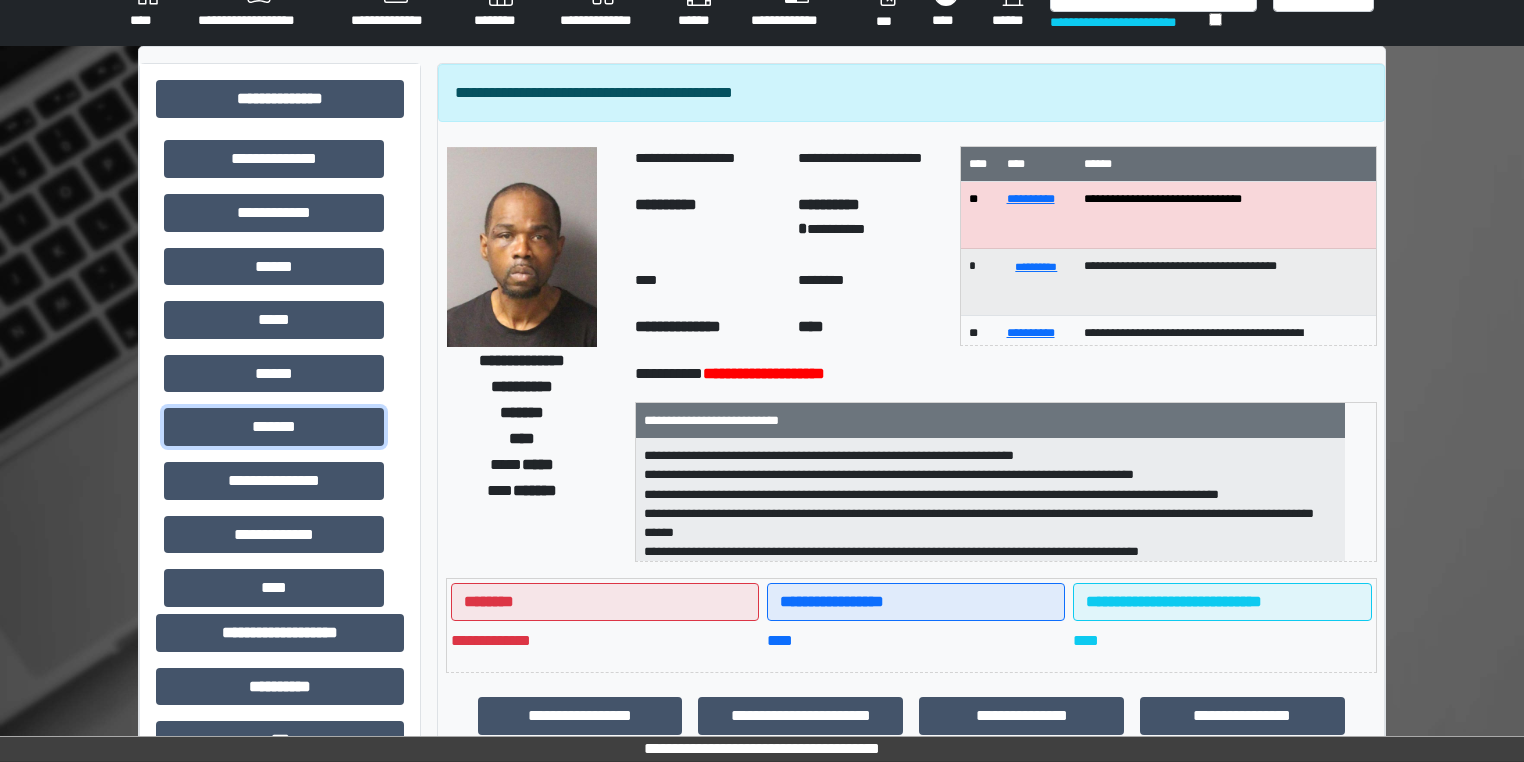 scroll, scrollTop: 1, scrollLeft: 0, axis: vertical 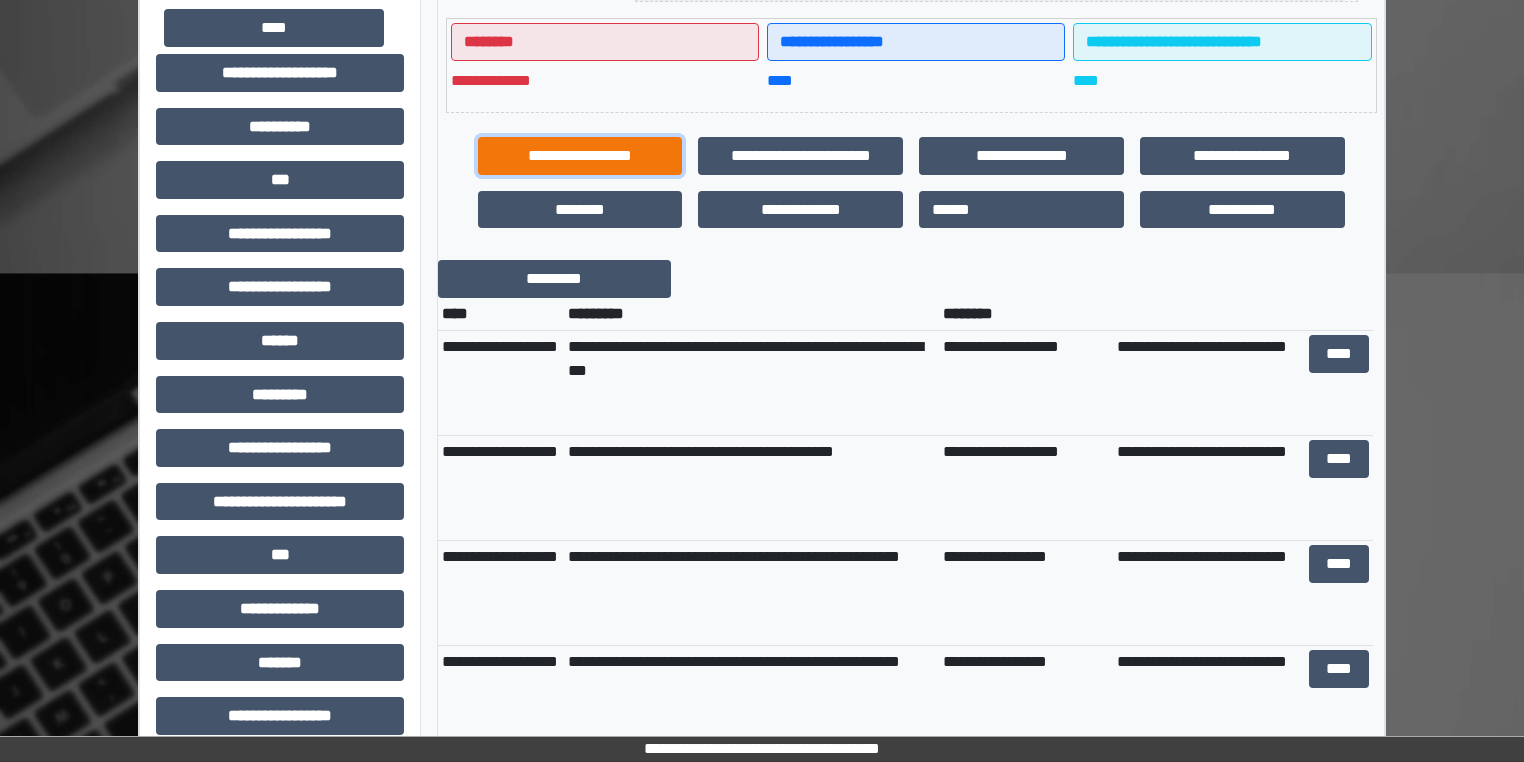 click on "**********" at bounding box center [580, 156] 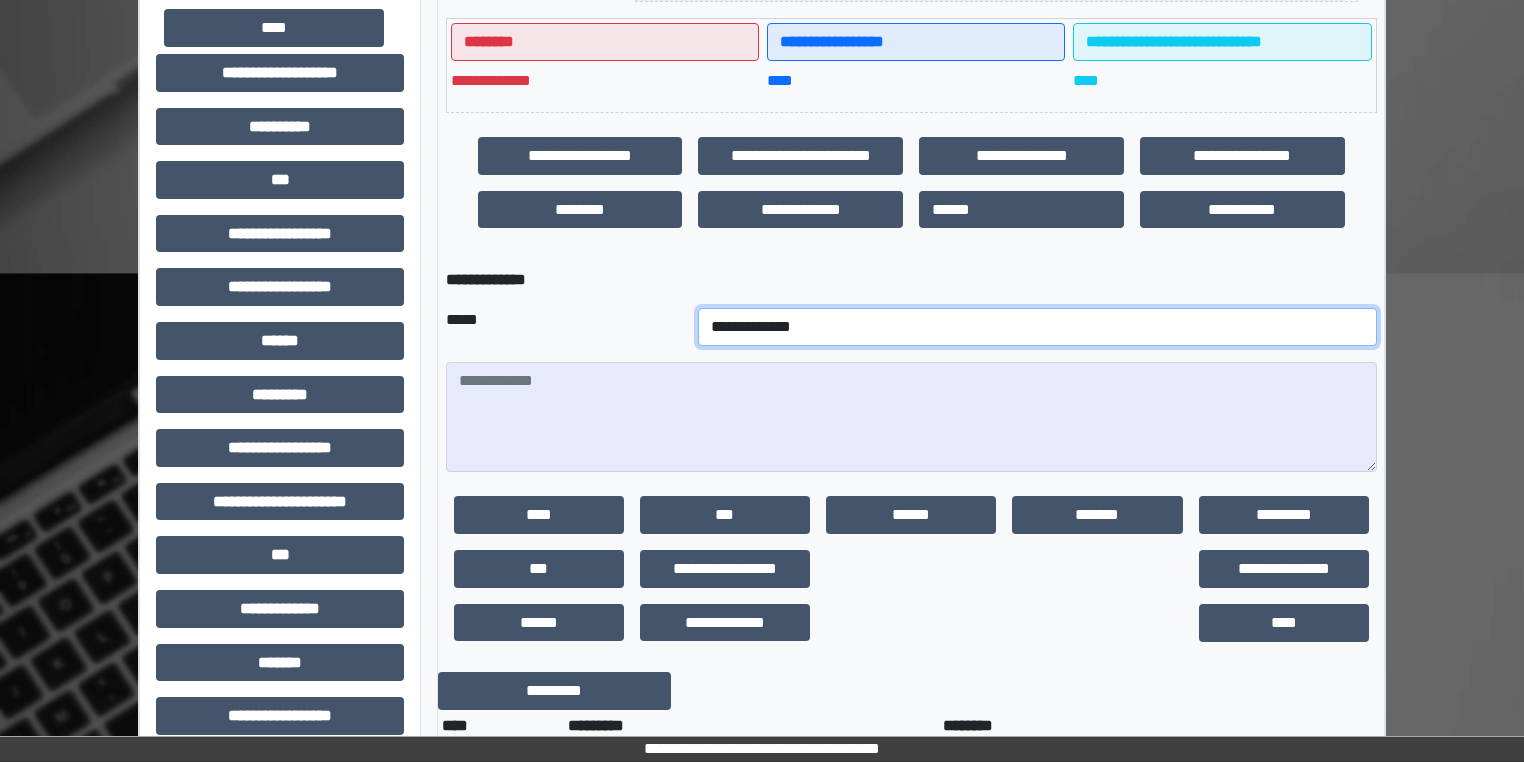 click on "**********" at bounding box center (1037, 327) 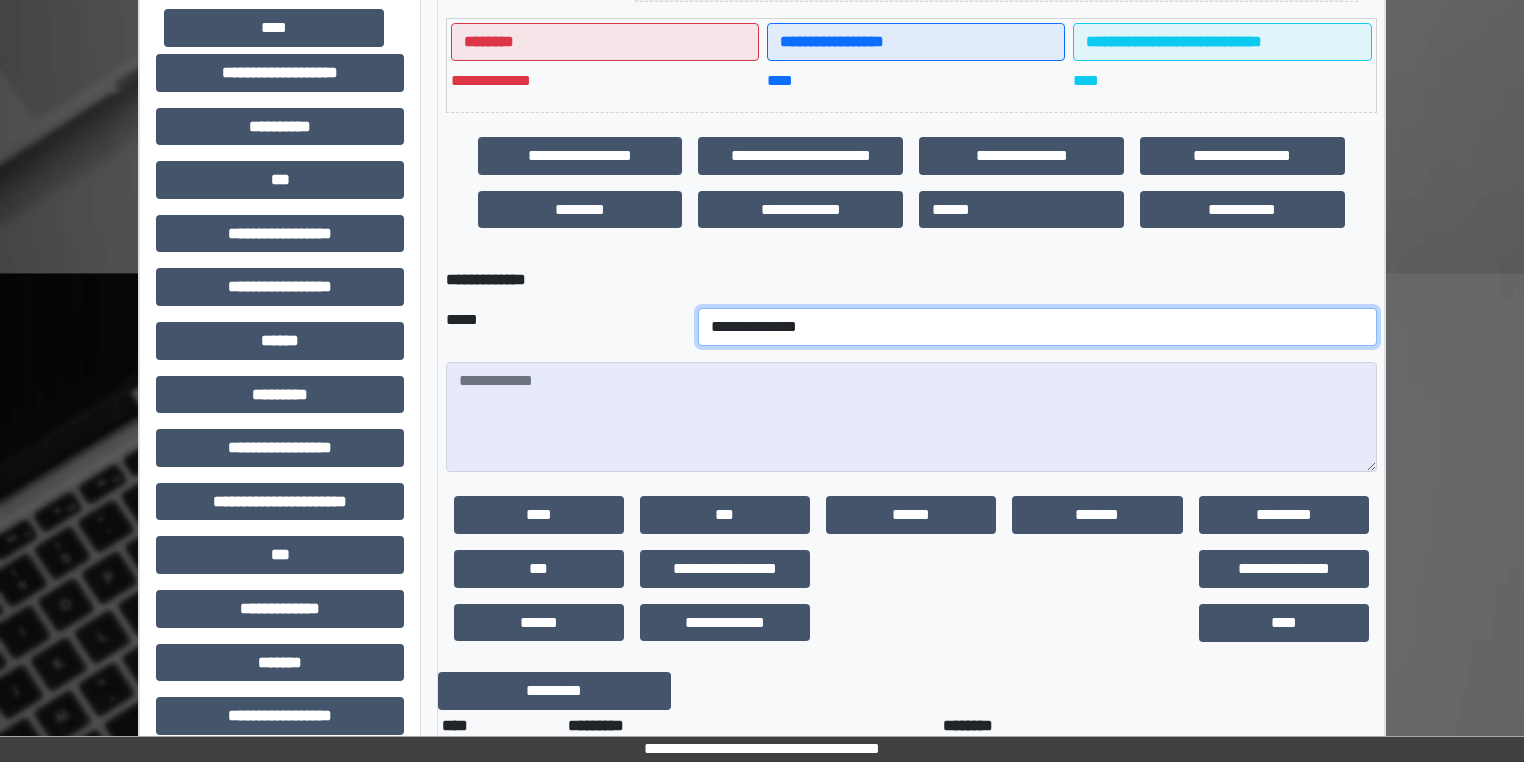 click on "**********" at bounding box center (1037, 327) 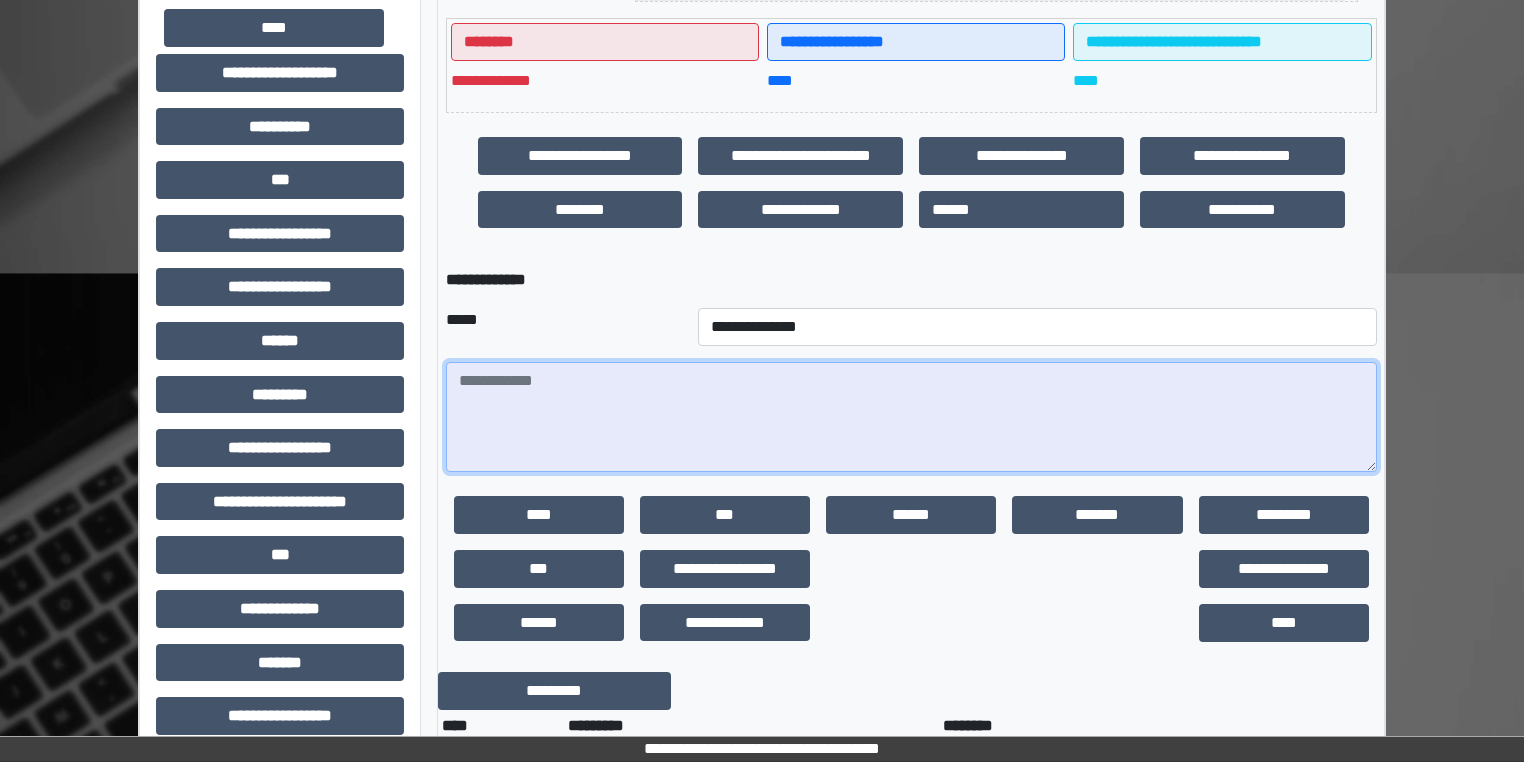 click at bounding box center [911, 417] 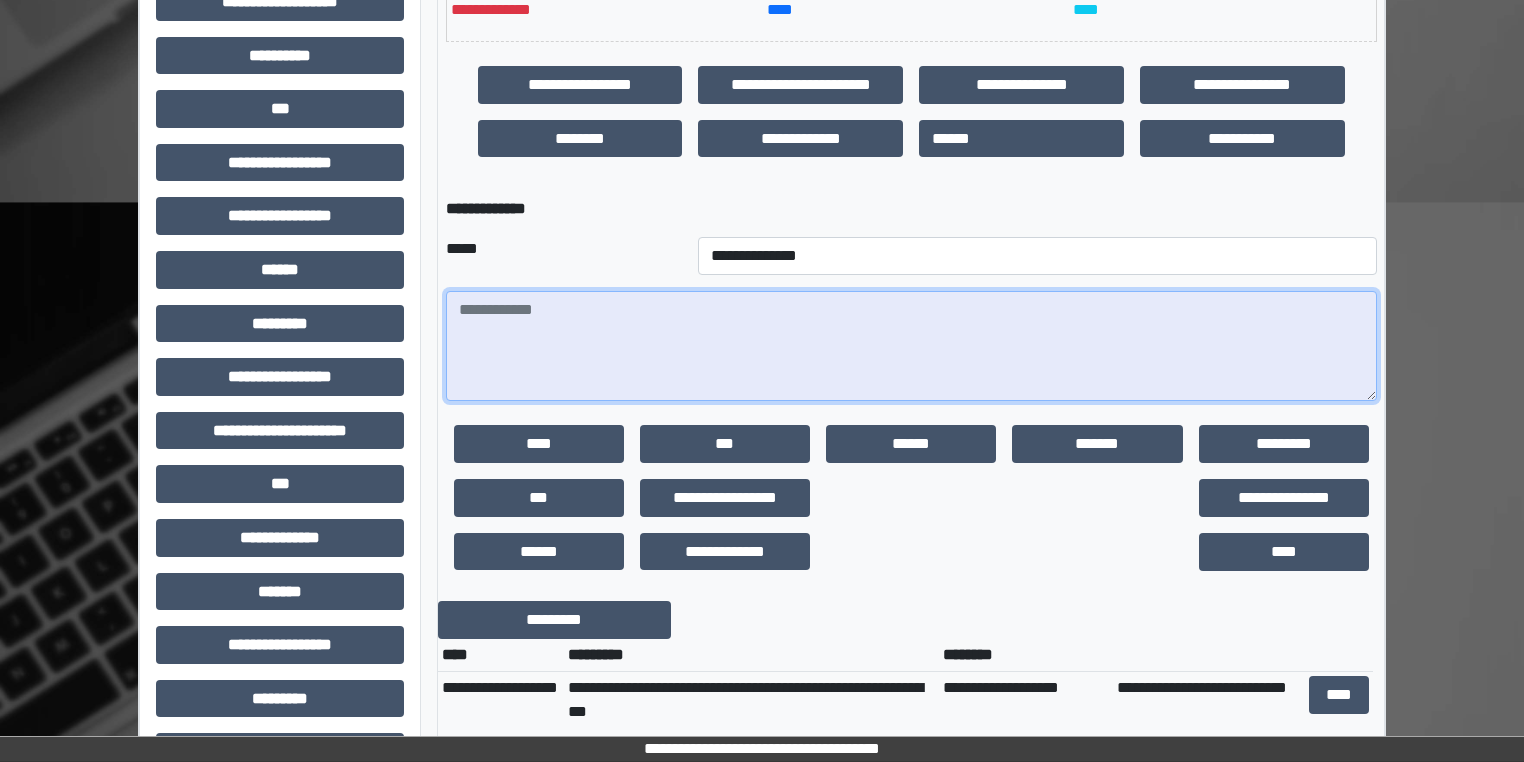 scroll, scrollTop: 683, scrollLeft: 0, axis: vertical 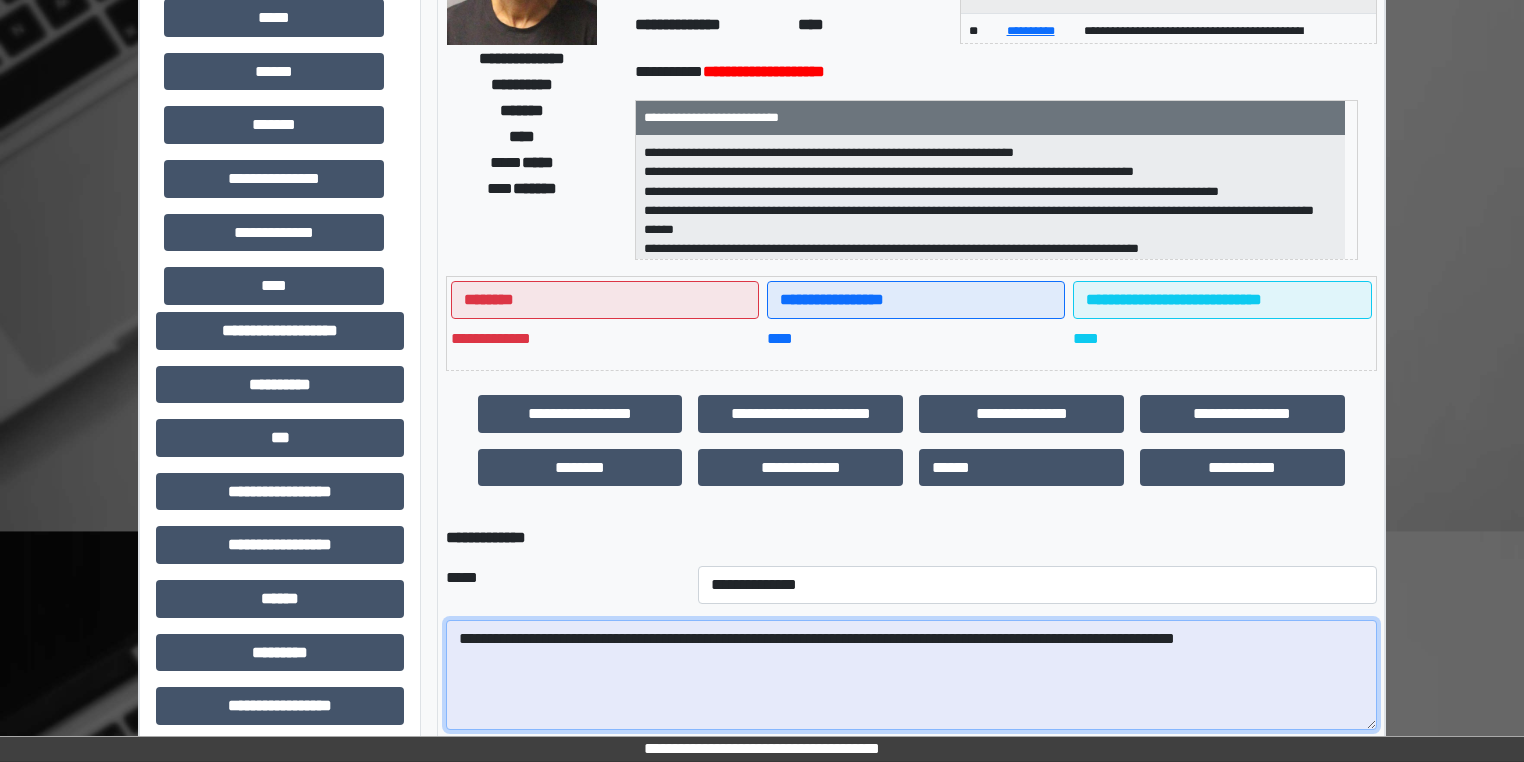 click on "**********" at bounding box center (911, 675) 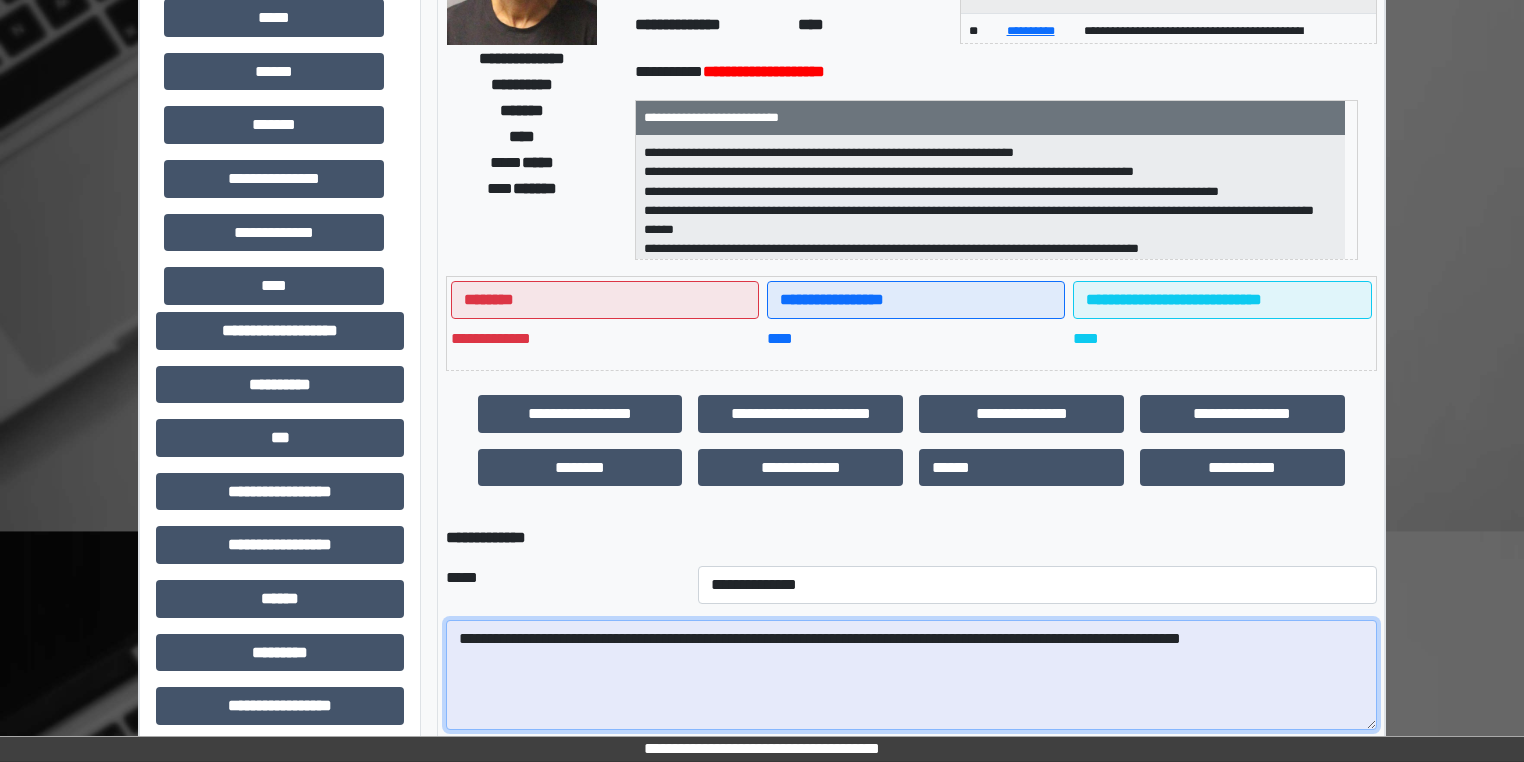 click on "**********" at bounding box center (911, 675) 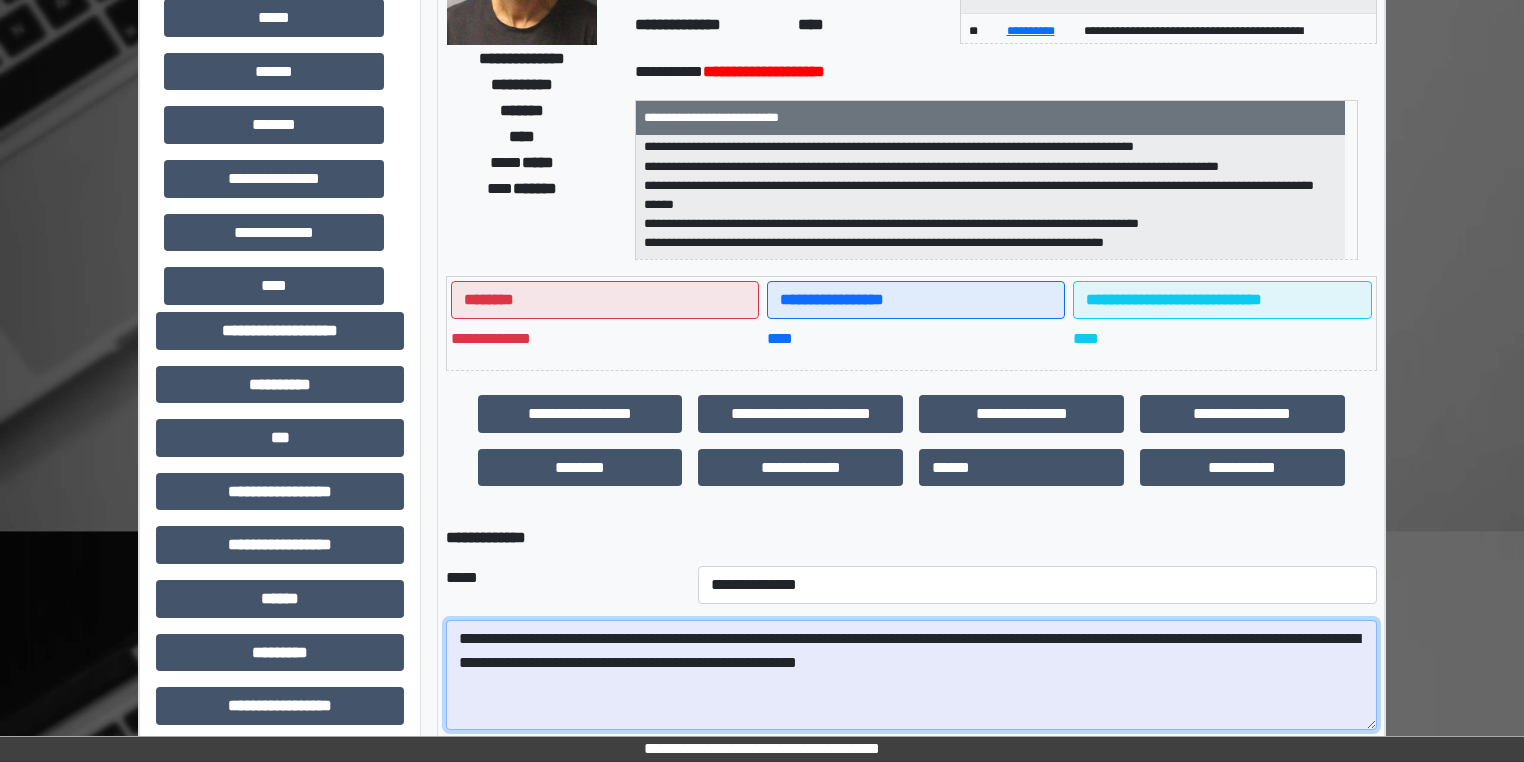 scroll, scrollTop: 44, scrollLeft: 0, axis: vertical 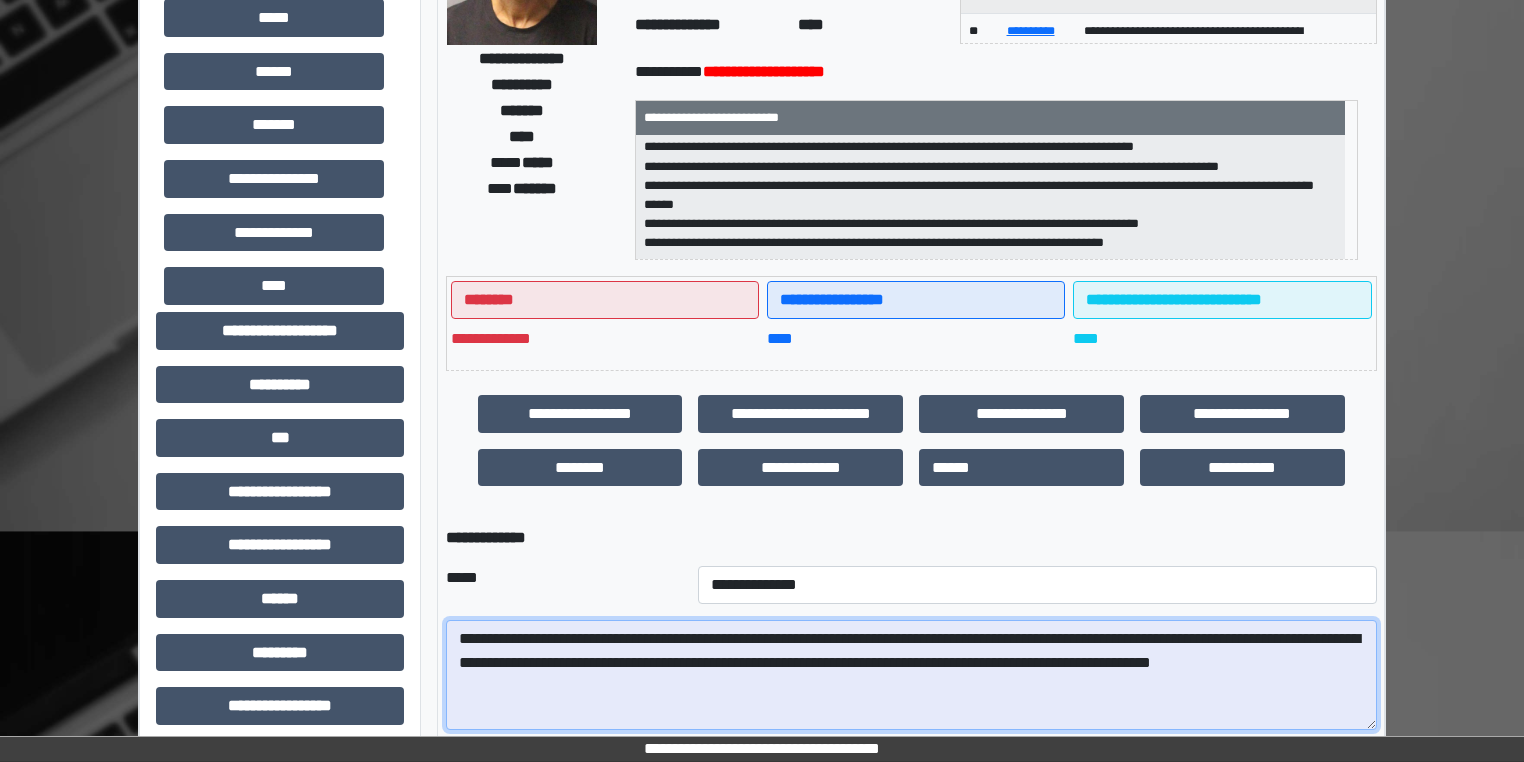 click on "**********" at bounding box center [911, 675] 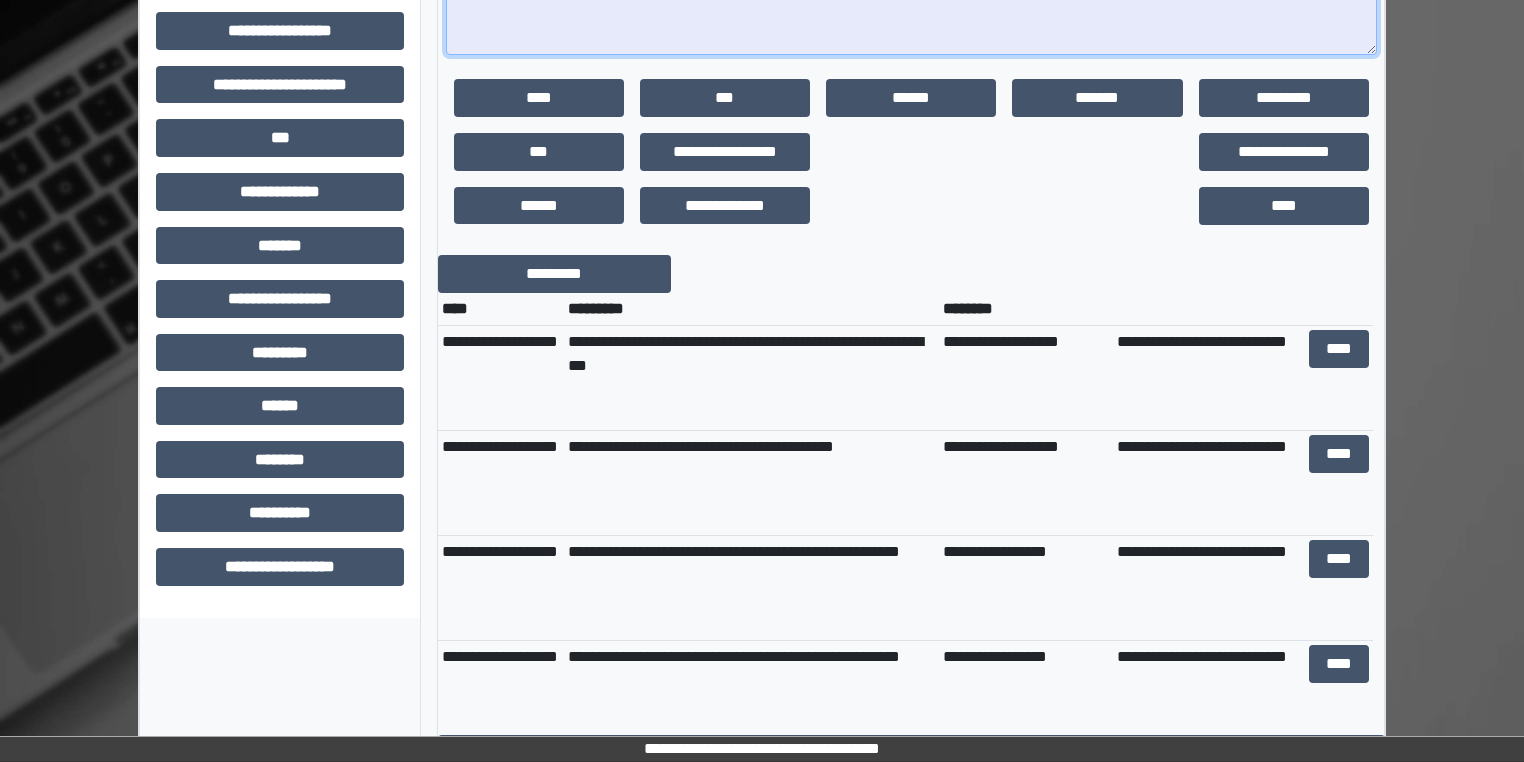 scroll, scrollTop: 1055, scrollLeft: 0, axis: vertical 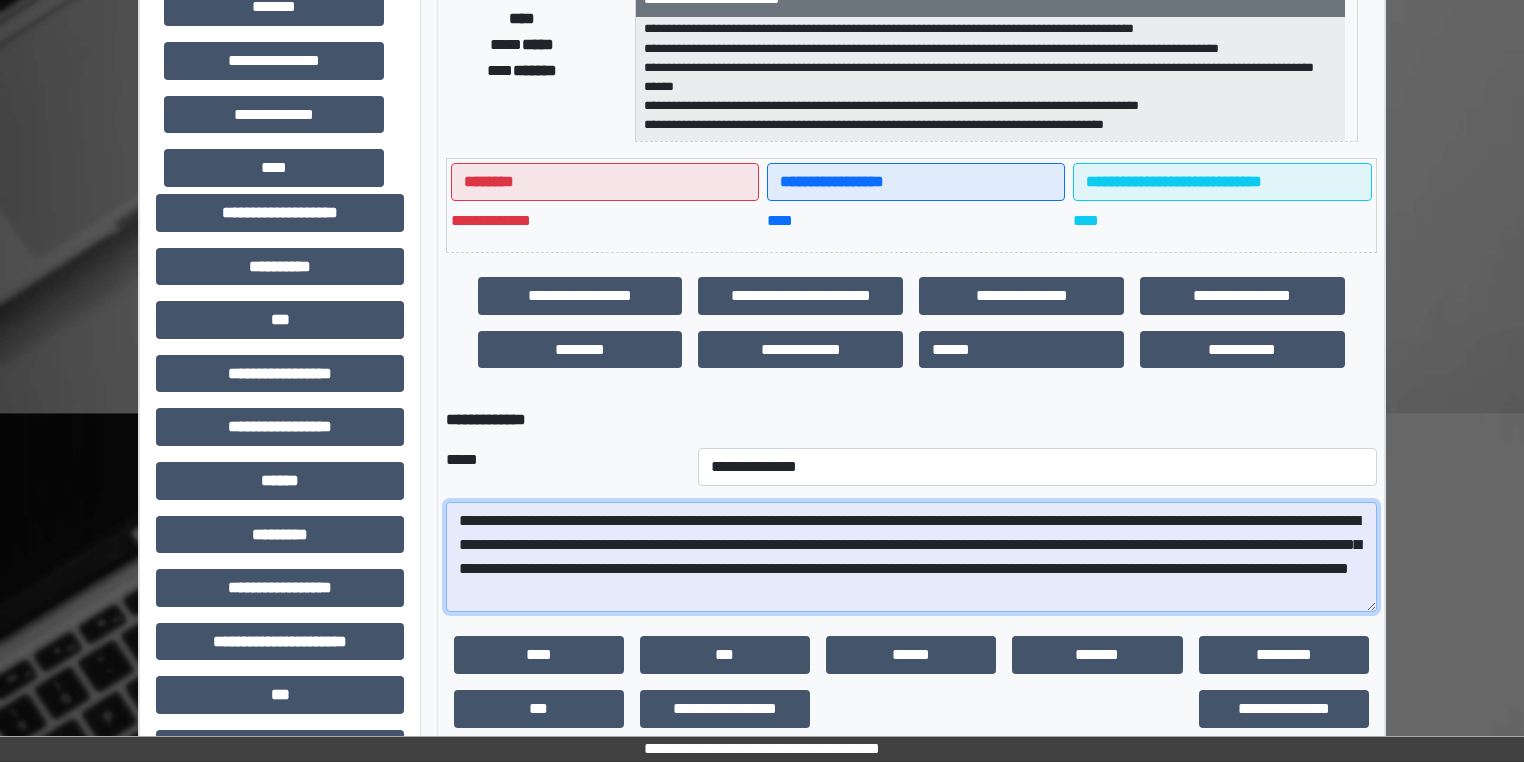 click on "**********" at bounding box center [911, 557] 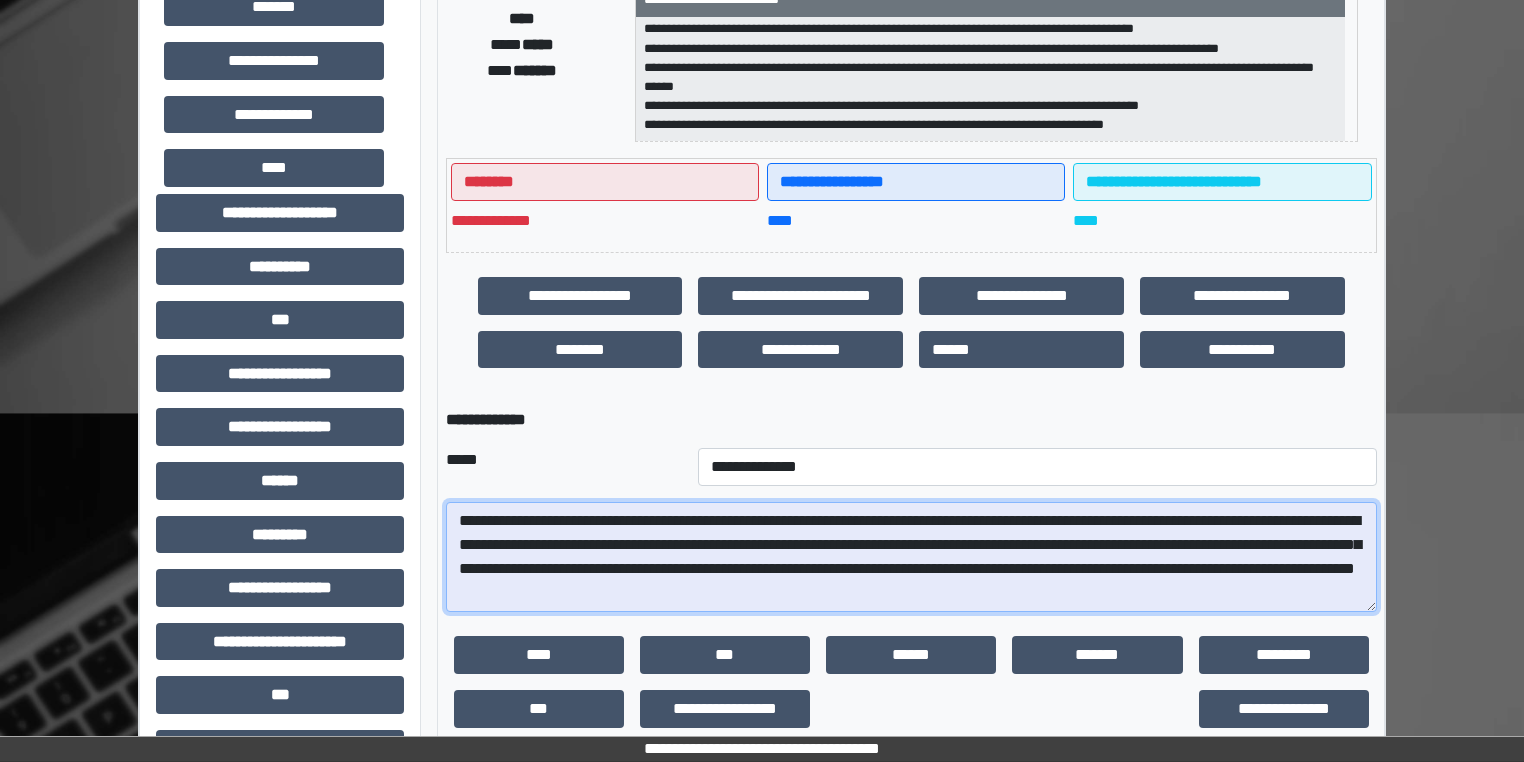click on "**********" at bounding box center [911, 557] 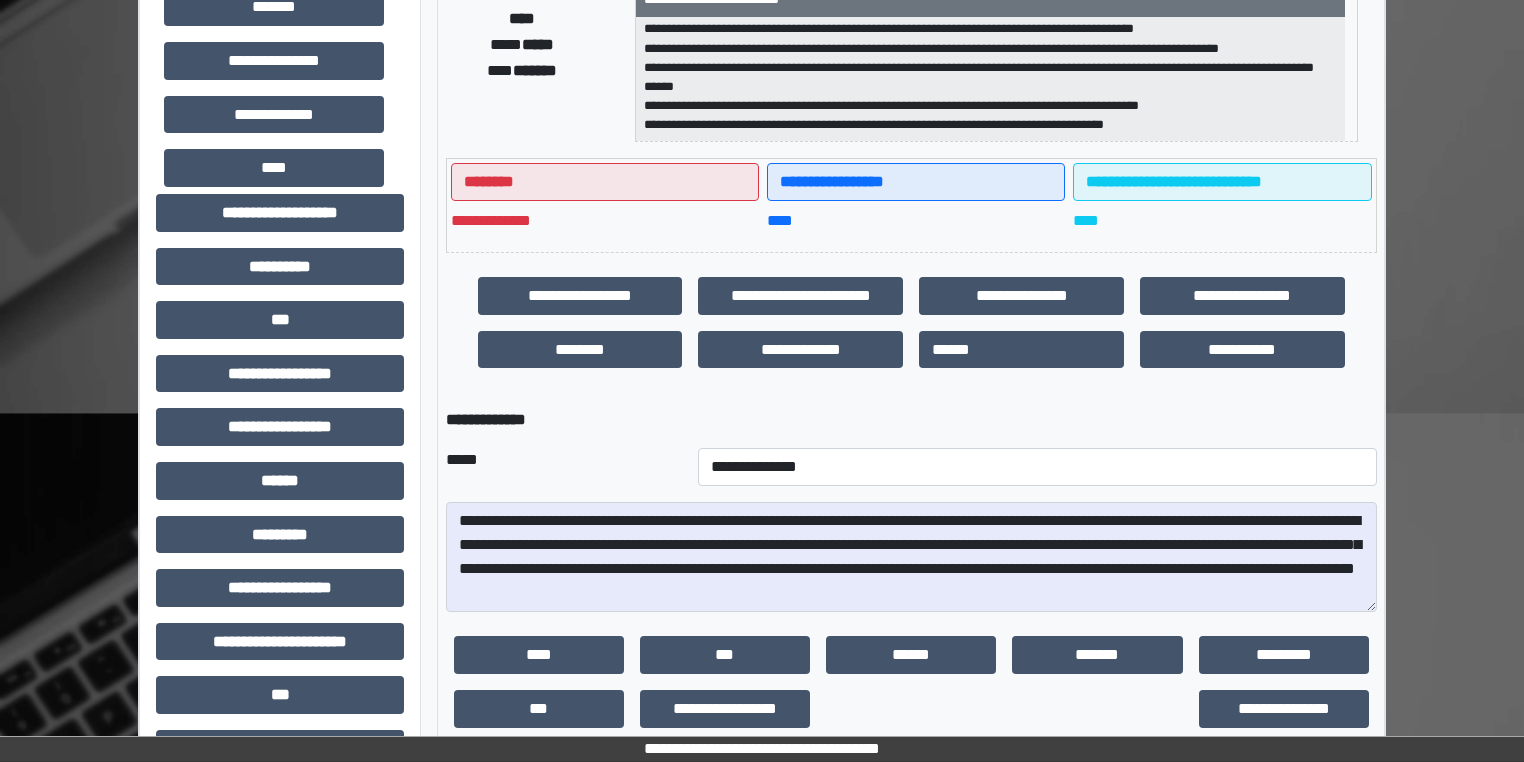 drag, startPoint x: 926, startPoint y: 600, endPoint x: 1458, endPoint y: 377, distance: 576.8475 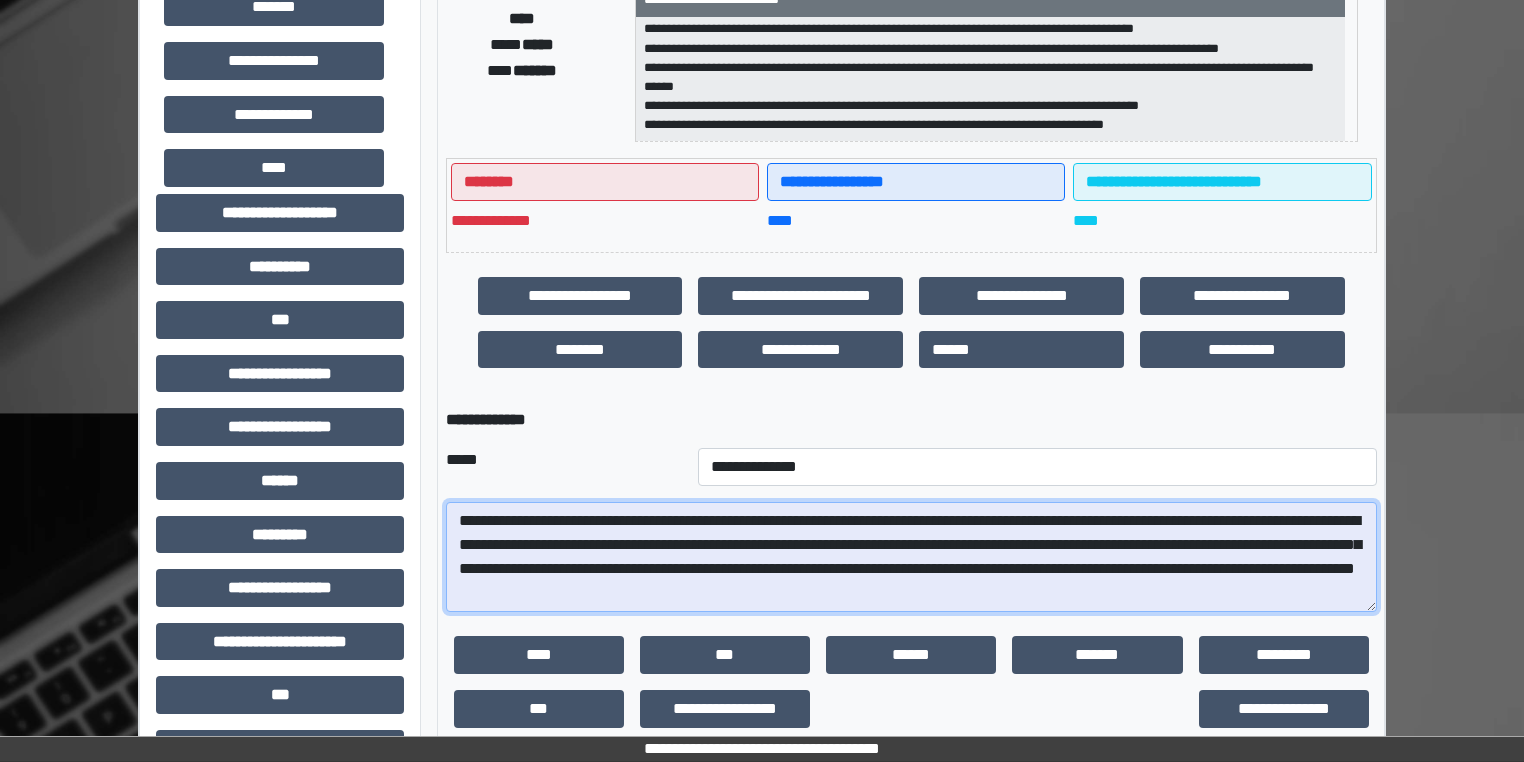 drag, startPoint x: 973, startPoint y: 599, endPoint x: 978, endPoint y: 613, distance: 14.866069 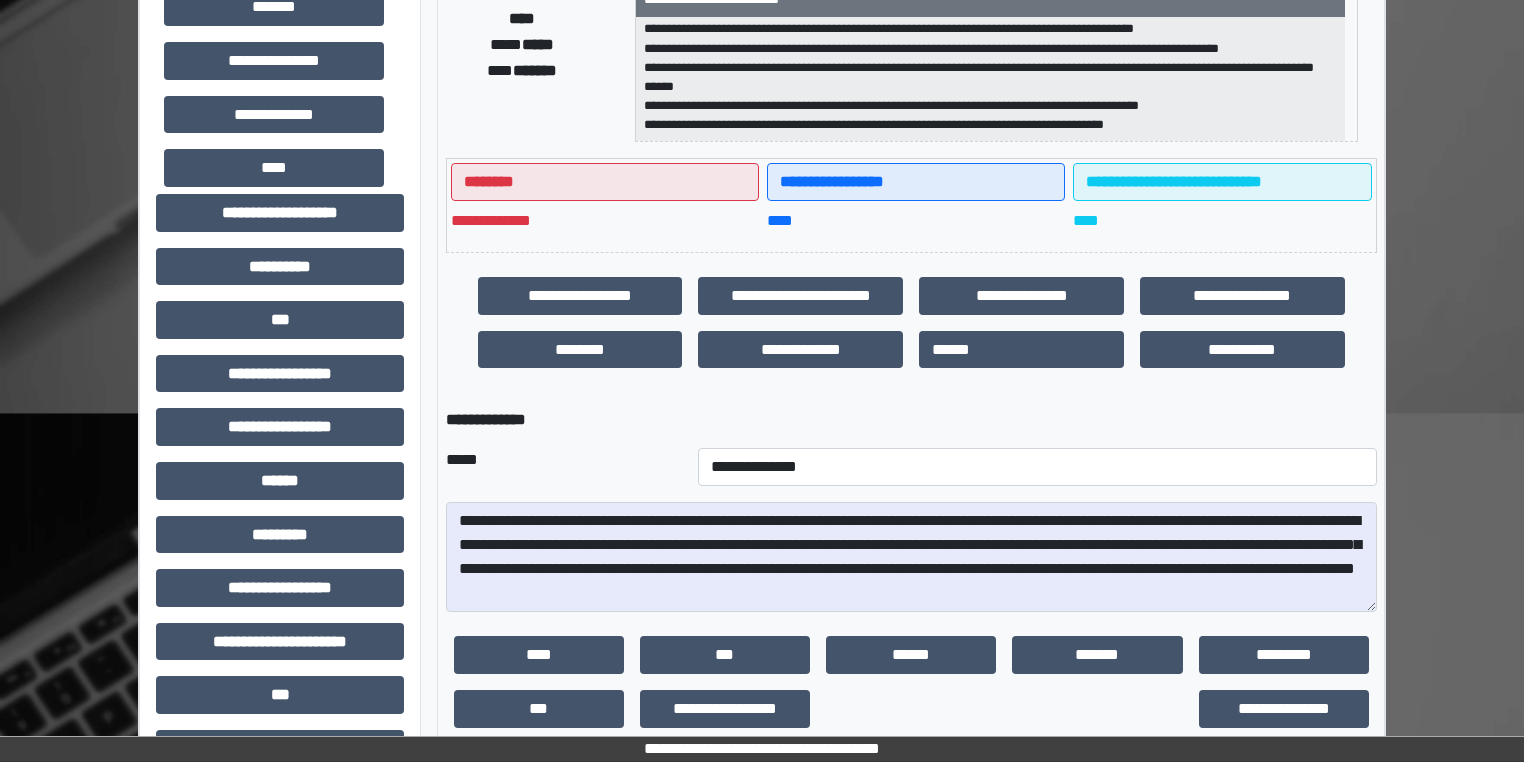 drag, startPoint x: 978, startPoint y: 613, endPoint x: 1442, endPoint y: 383, distance: 517.8764 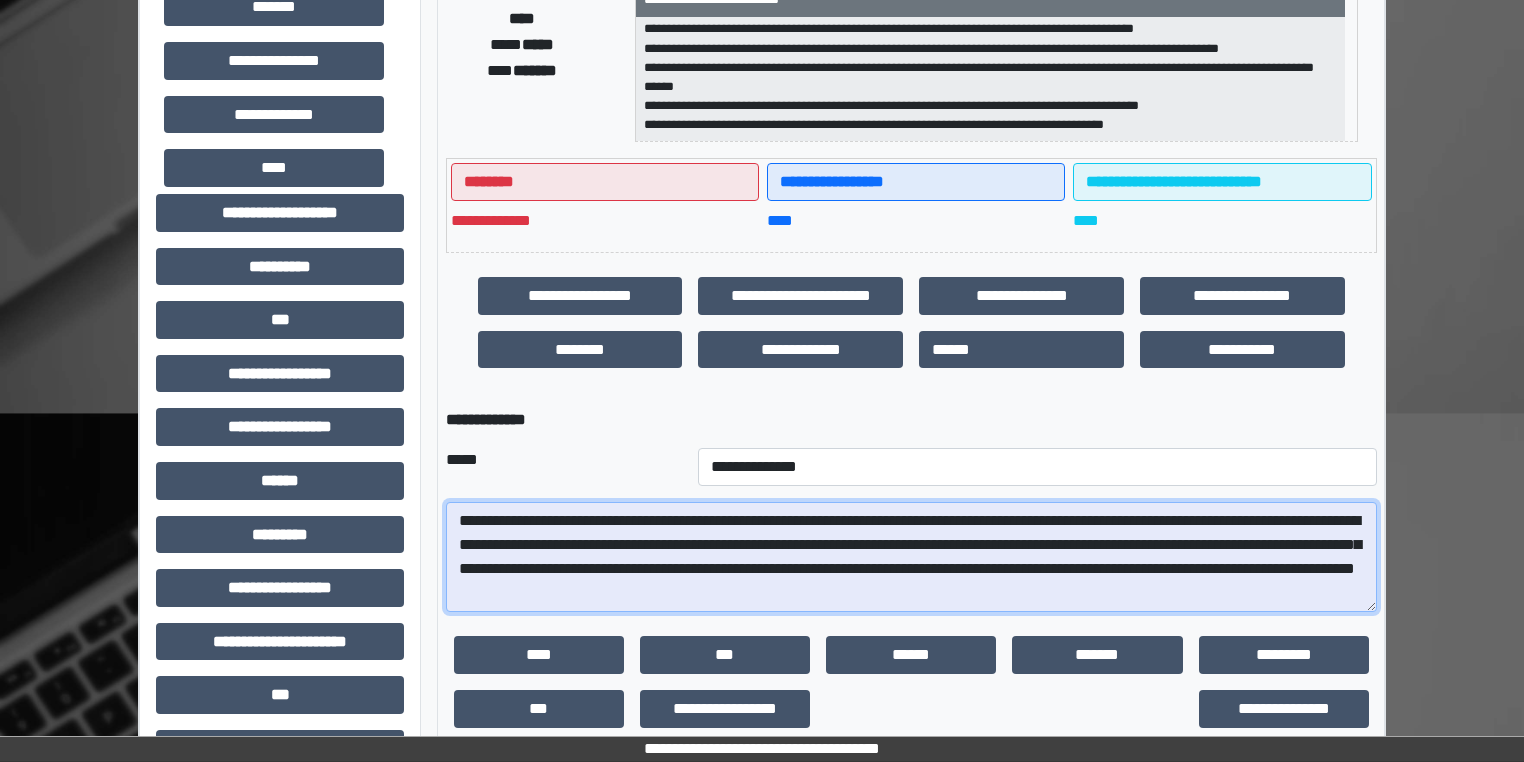 click on "**********" at bounding box center [911, 557] 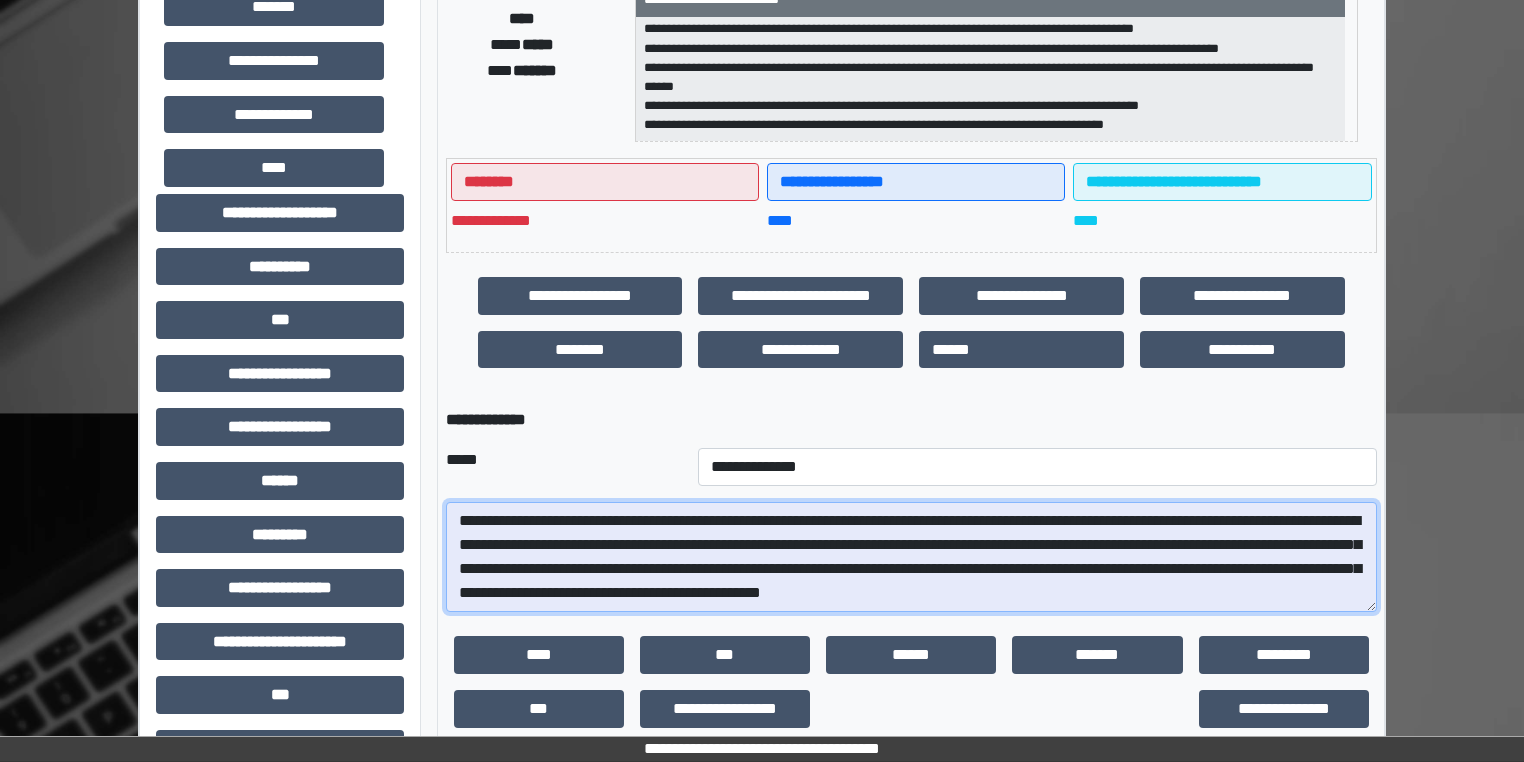 scroll, scrollTop: 16, scrollLeft: 0, axis: vertical 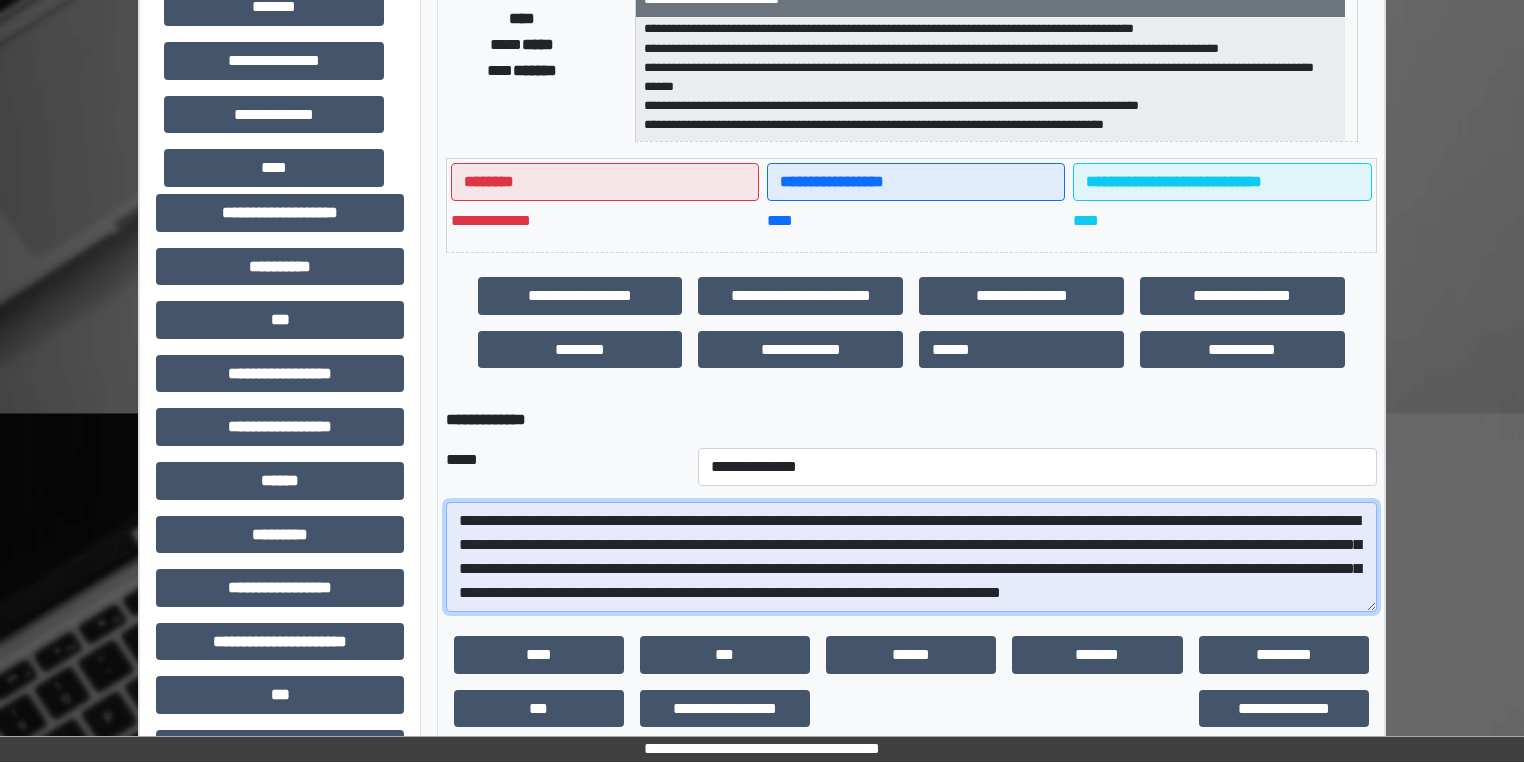 drag, startPoint x: 616, startPoint y: 603, endPoint x: 632, endPoint y: 606, distance: 16.27882 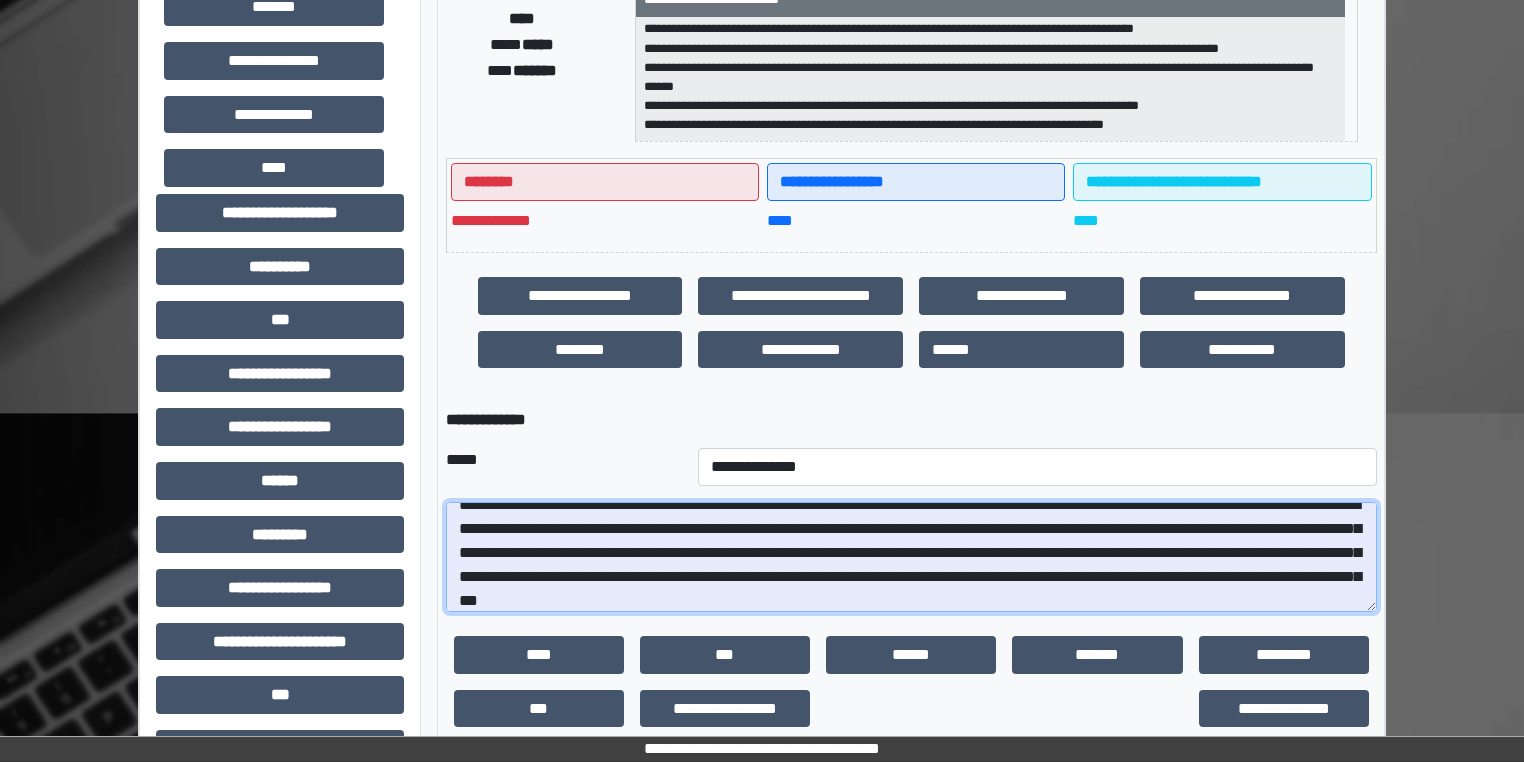 click on "**********" at bounding box center [911, 557] 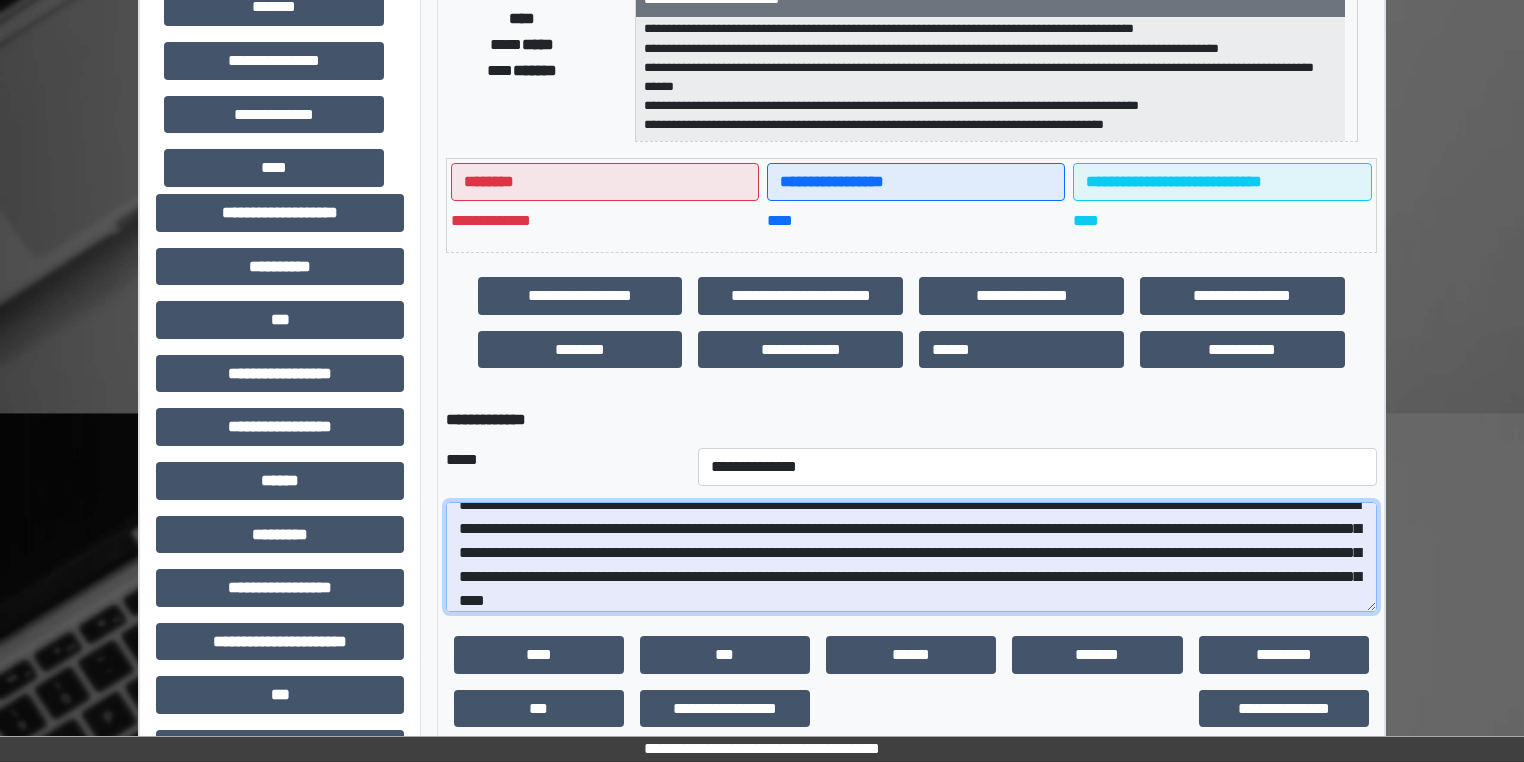 click on "**********" at bounding box center (911, 557) 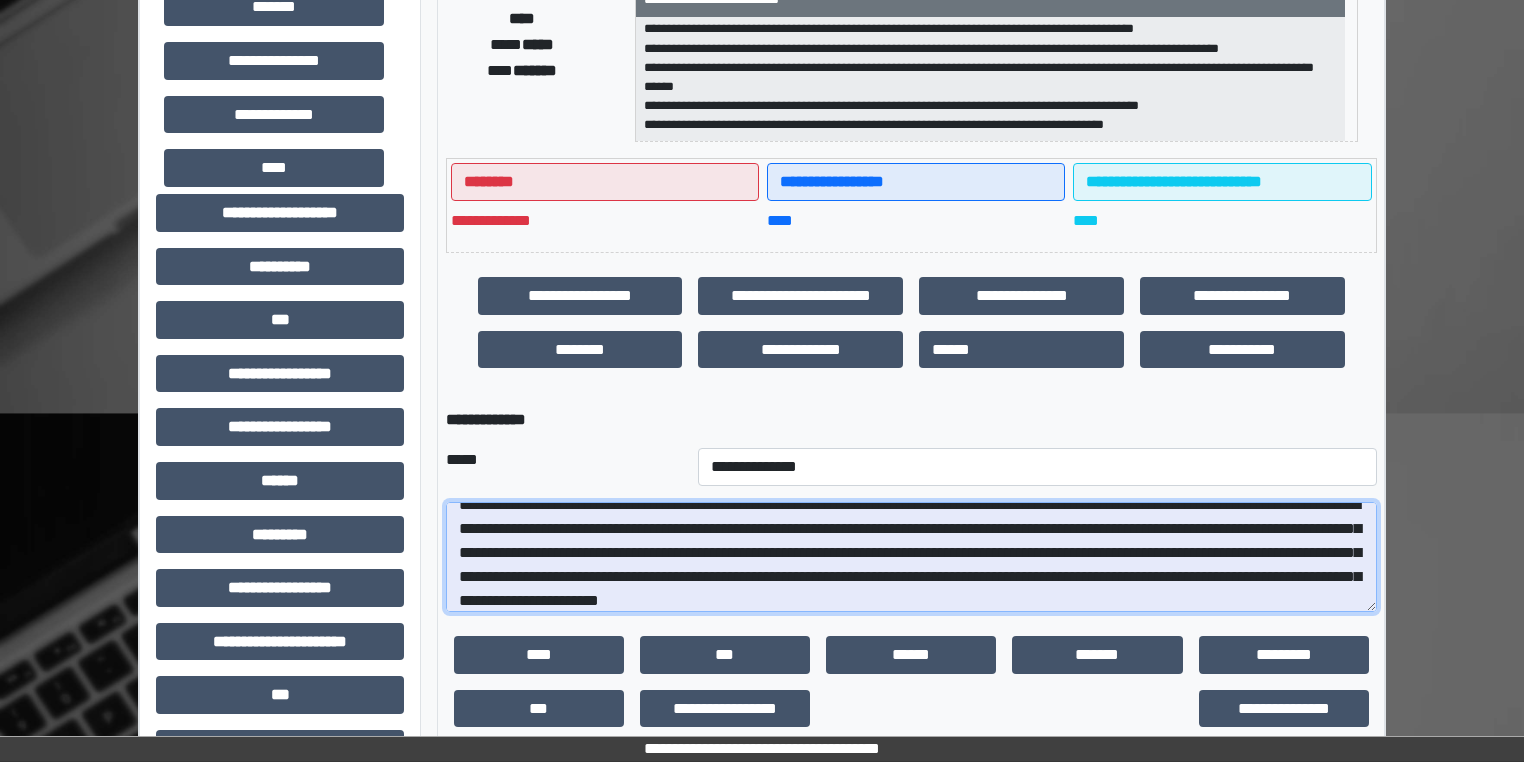 scroll, scrollTop: 40, scrollLeft: 0, axis: vertical 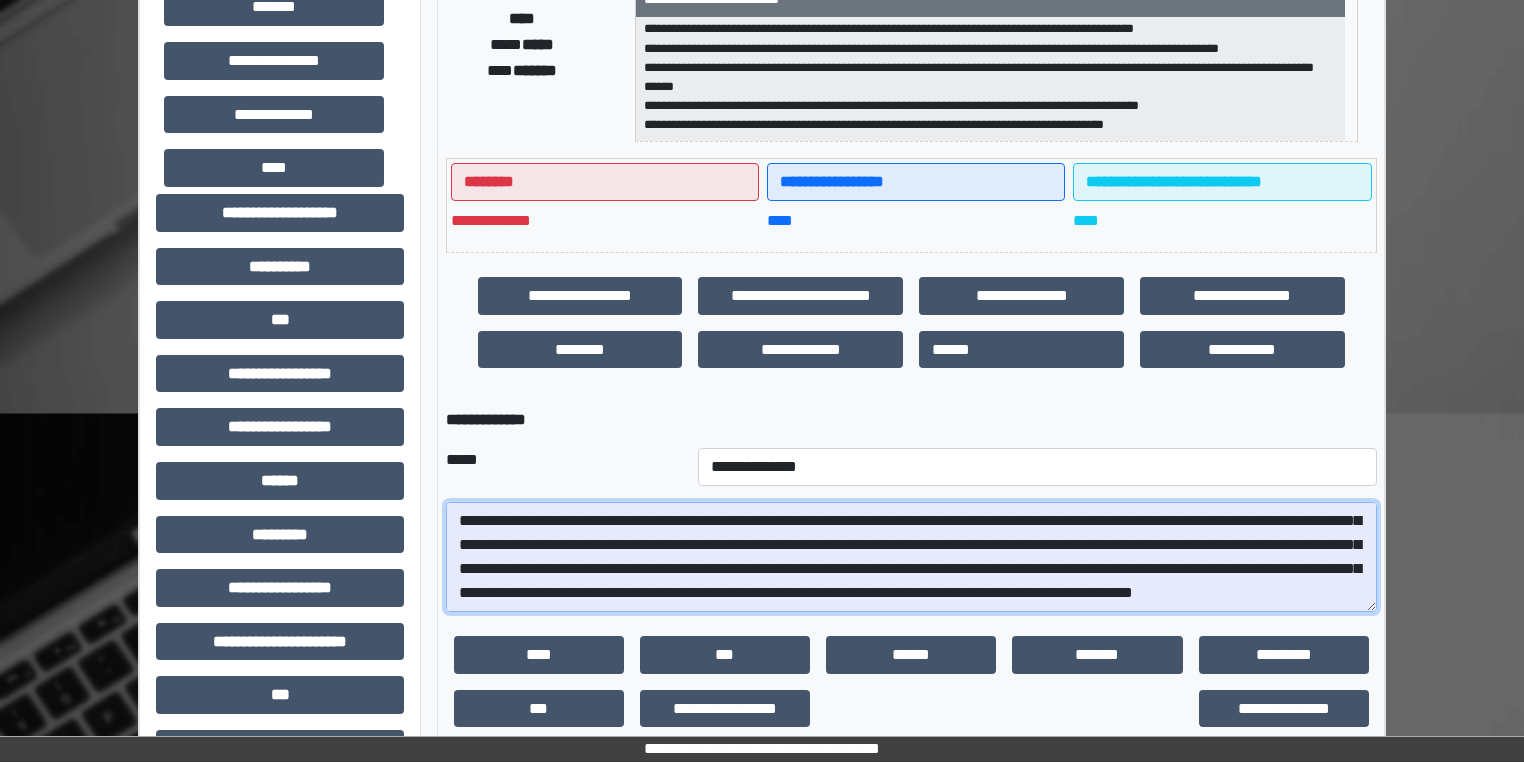 drag, startPoint x: 1243, startPoint y: 606, endPoint x: 571, endPoint y: 600, distance: 672.0268 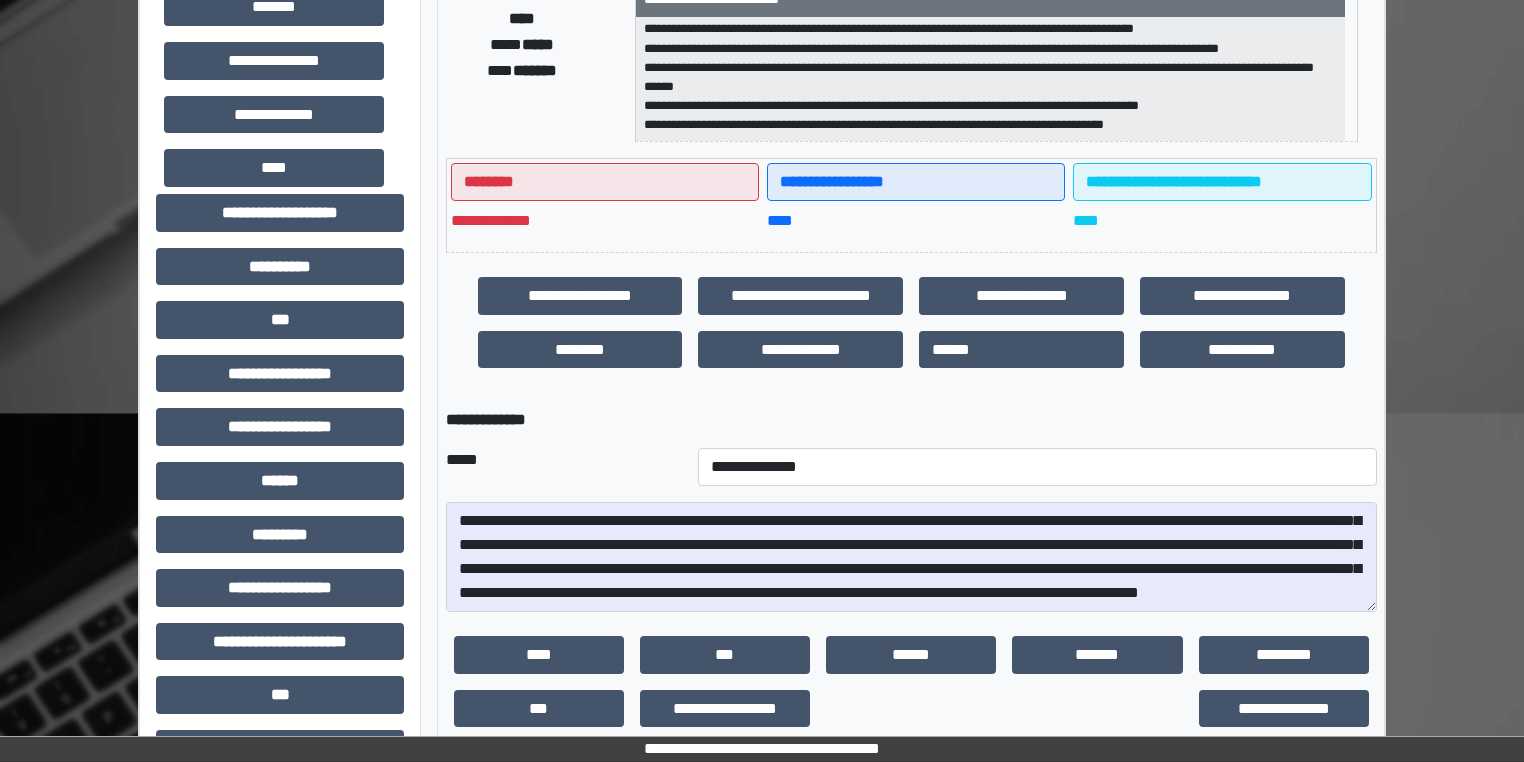 drag, startPoint x: 1068, startPoint y: 530, endPoint x: 1435, endPoint y: 504, distance: 367.91983 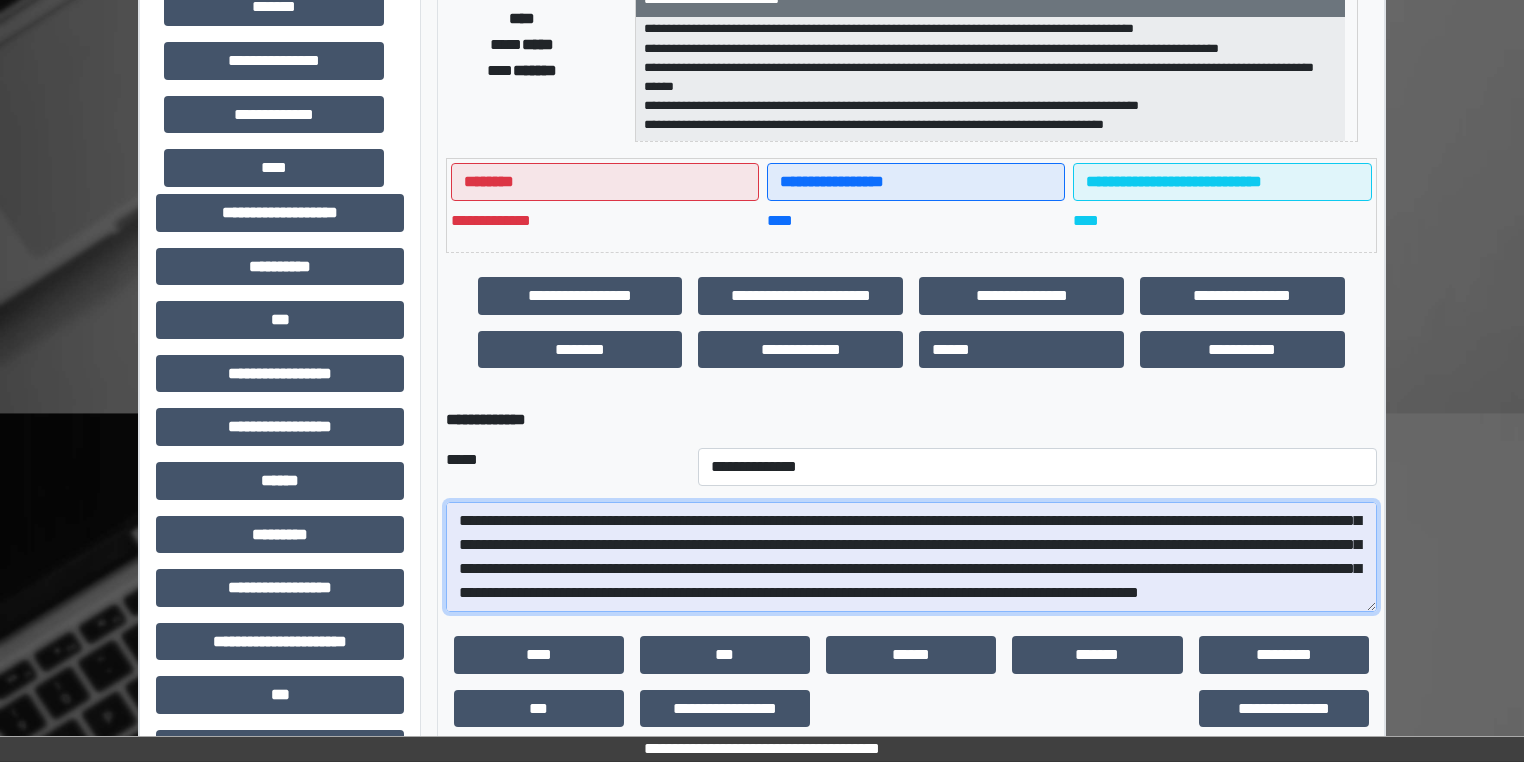 drag, startPoint x: 1435, startPoint y: 504, endPoint x: 1092, endPoint y: 531, distance: 344.06104 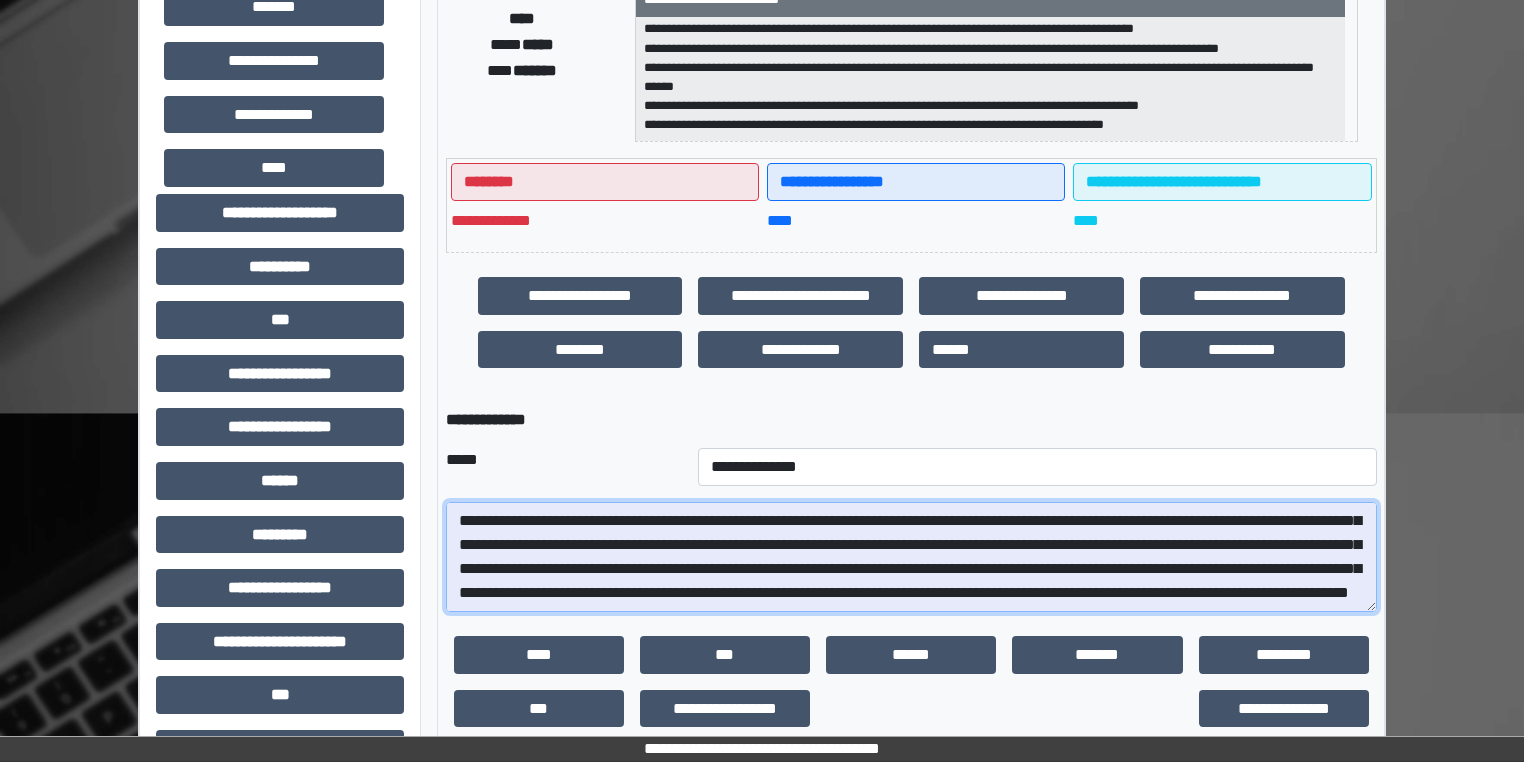 scroll, scrollTop: 48, scrollLeft: 0, axis: vertical 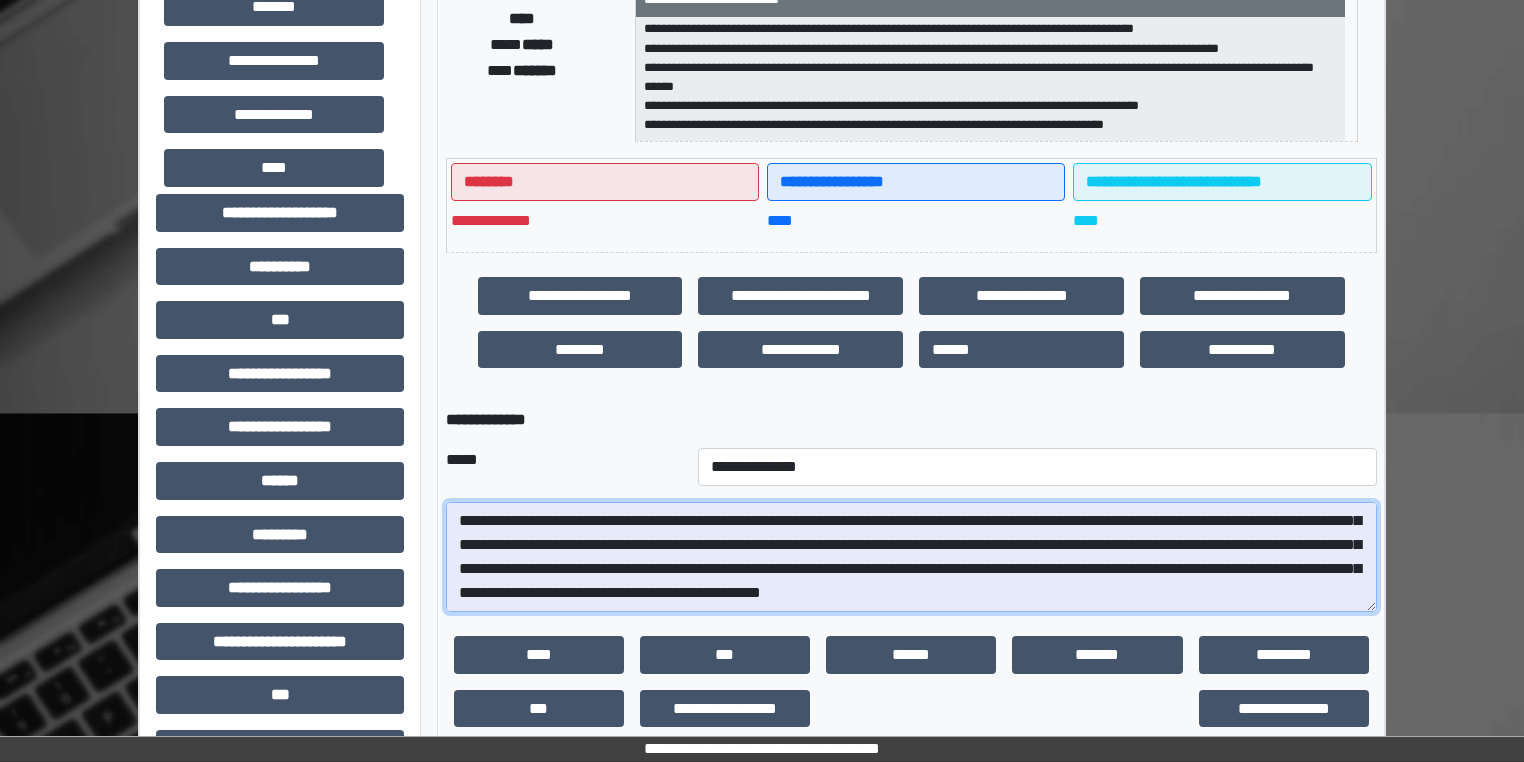 click on "**********" at bounding box center (911, 557) 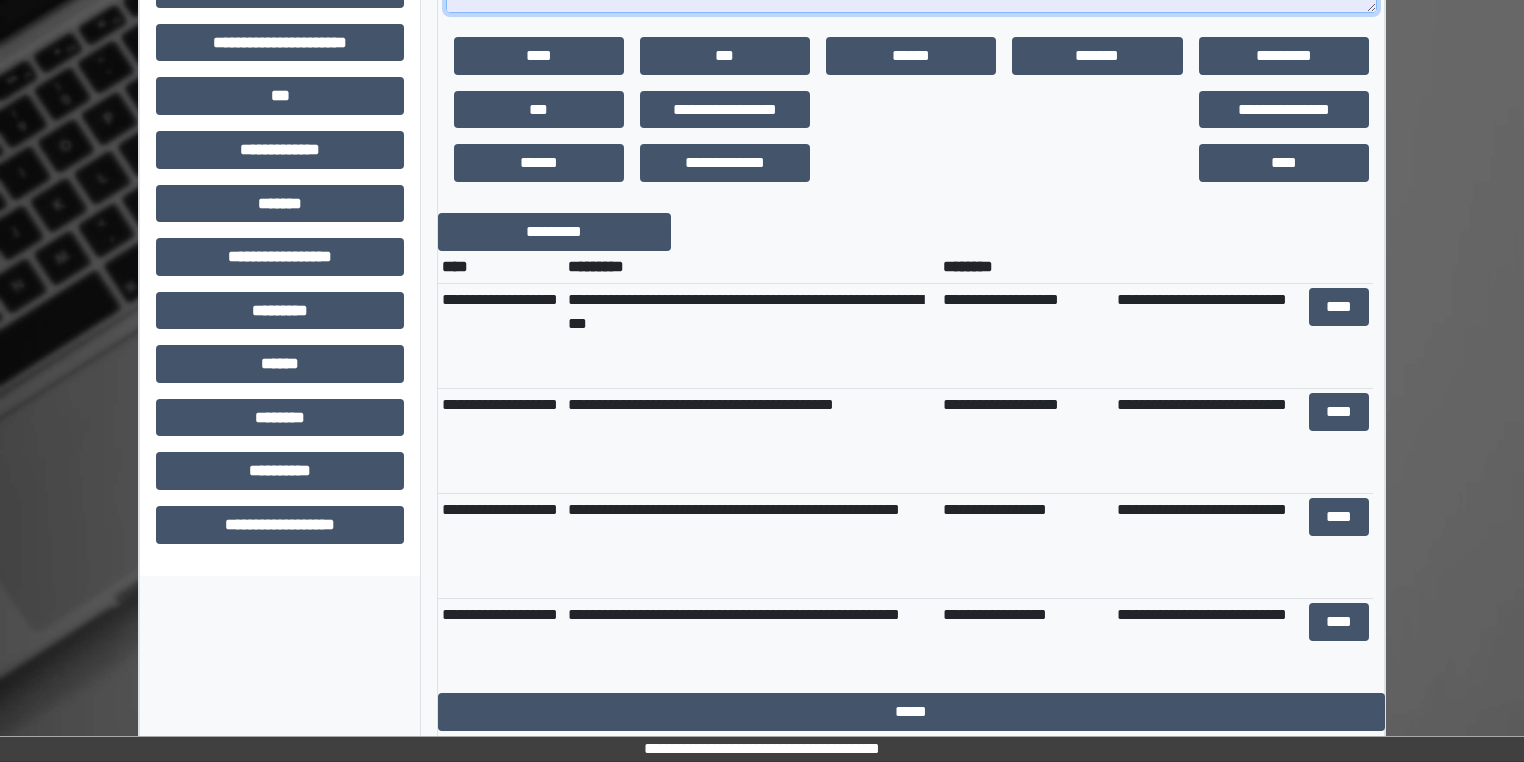 scroll, scrollTop: 1055, scrollLeft: 0, axis: vertical 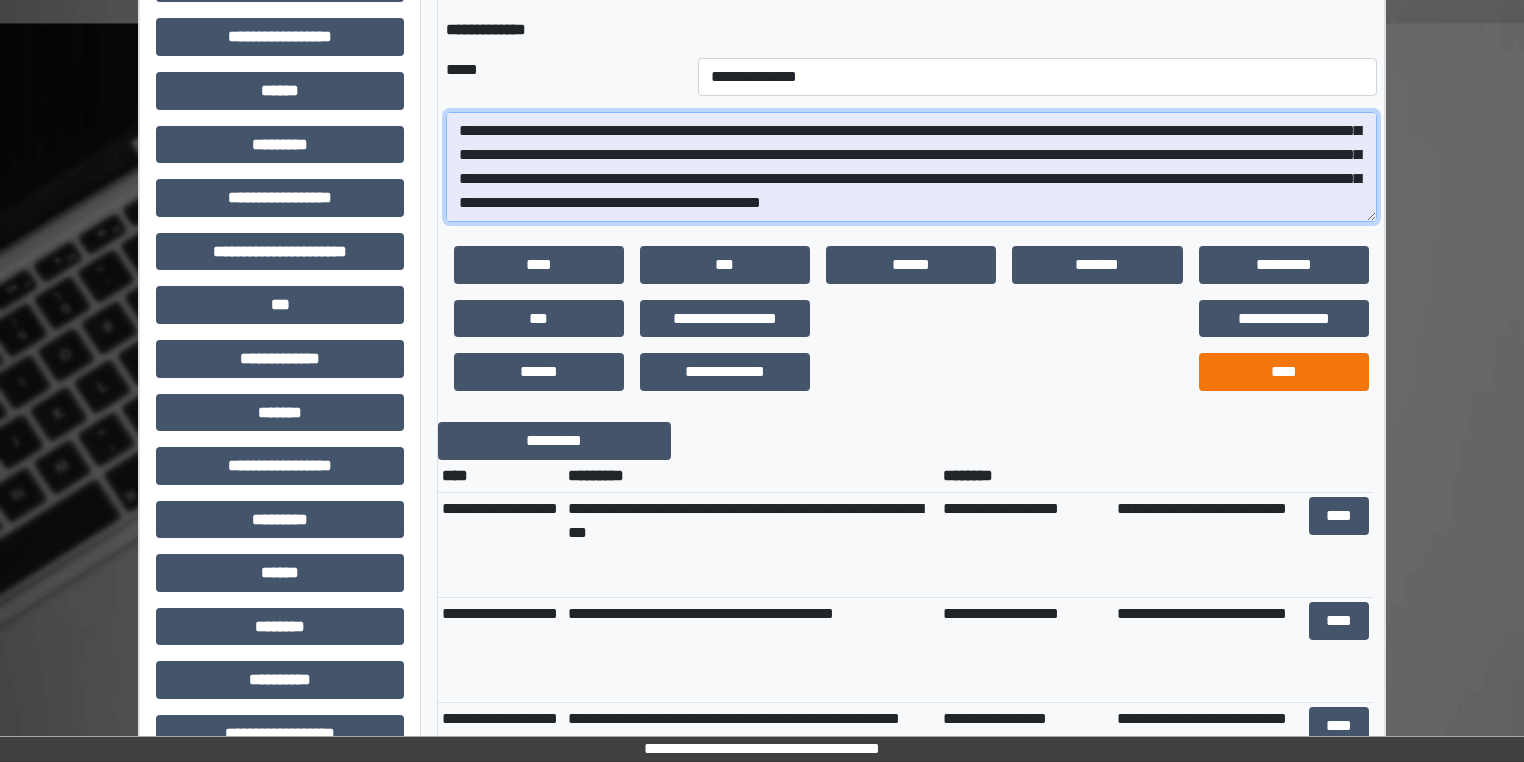type on "**********" 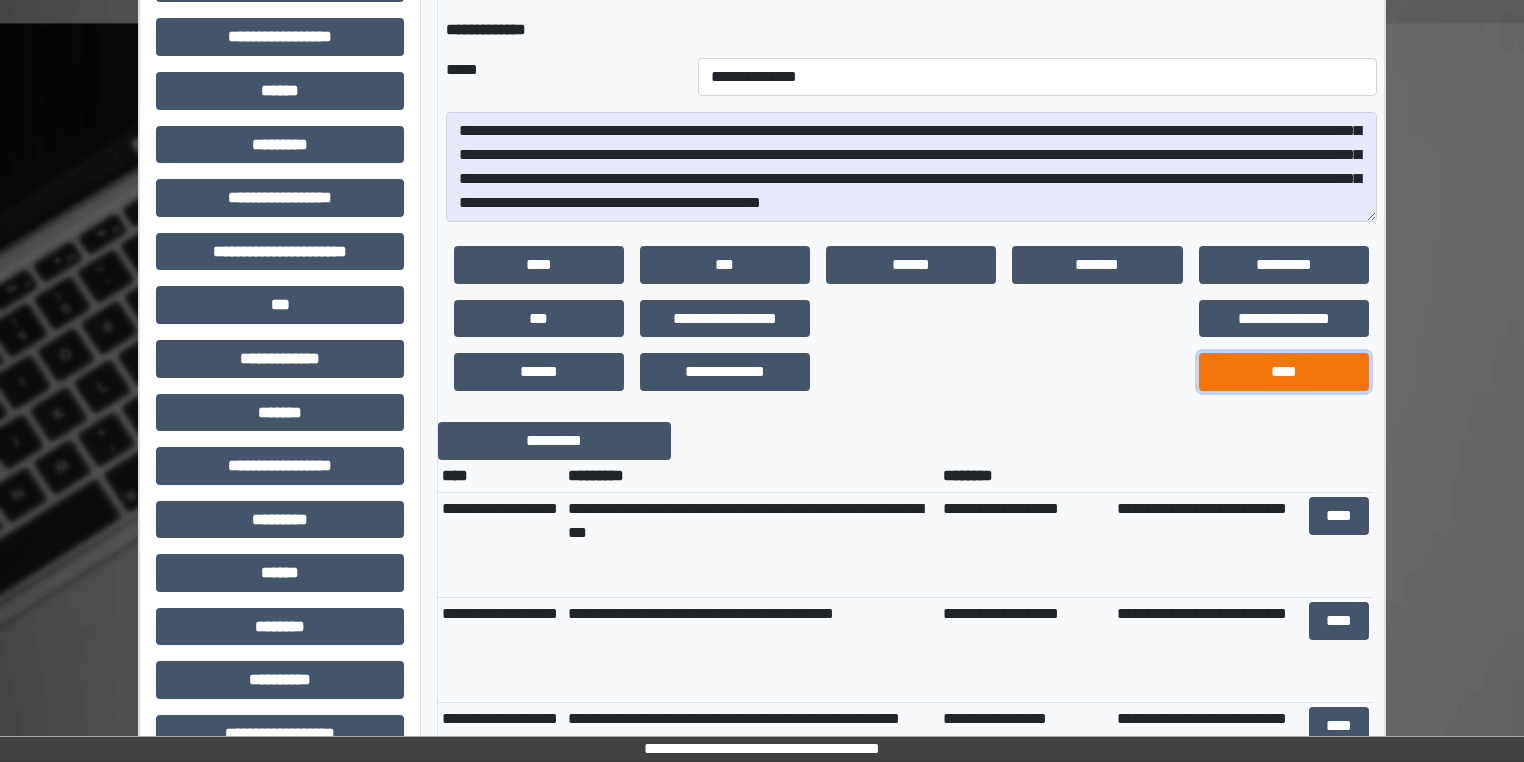 drag, startPoint x: 1288, startPoint y: 369, endPoint x: 1272, endPoint y: 364, distance: 16.763054 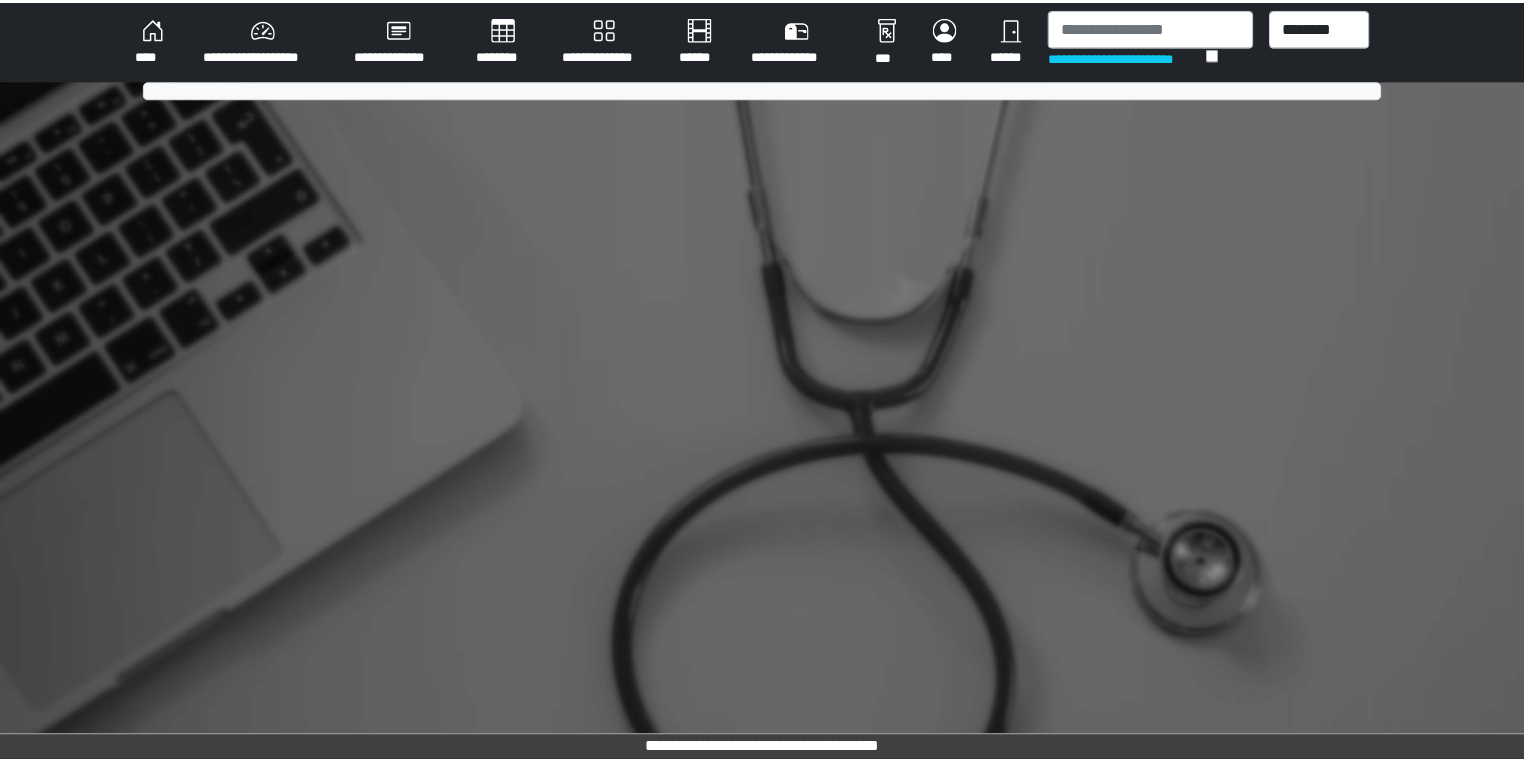 scroll, scrollTop: 0, scrollLeft: 0, axis: both 